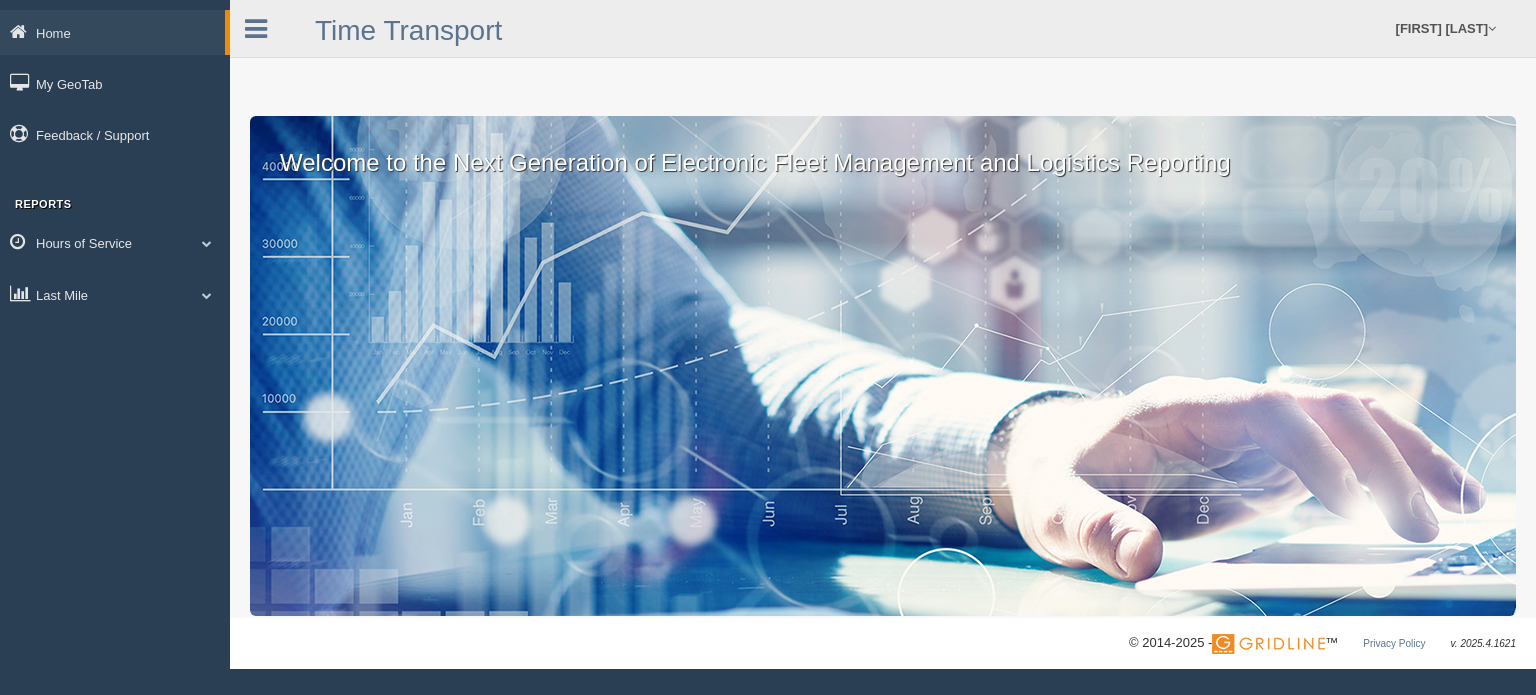 scroll, scrollTop: 0, scrollLeft: 0, axis: both 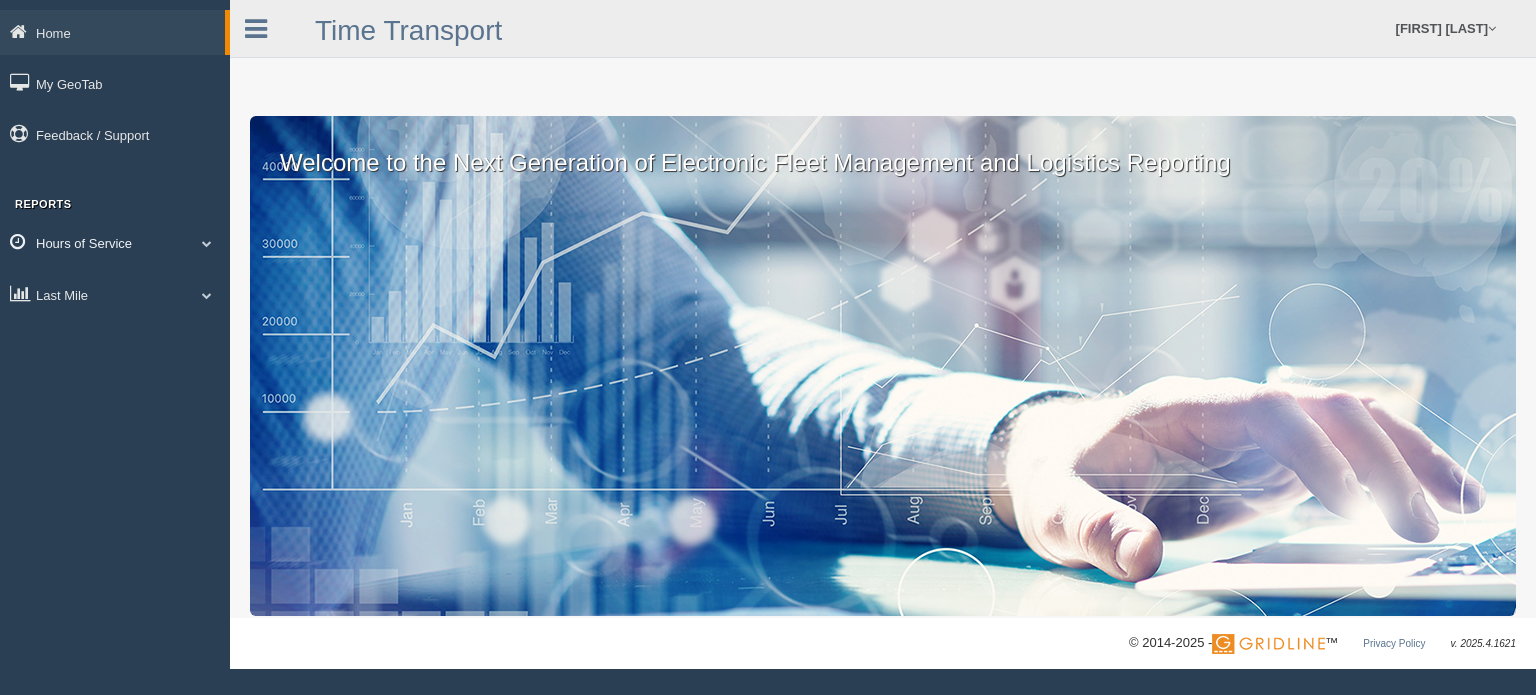 click on "Hours of Service" at bounding box center (112, 32) 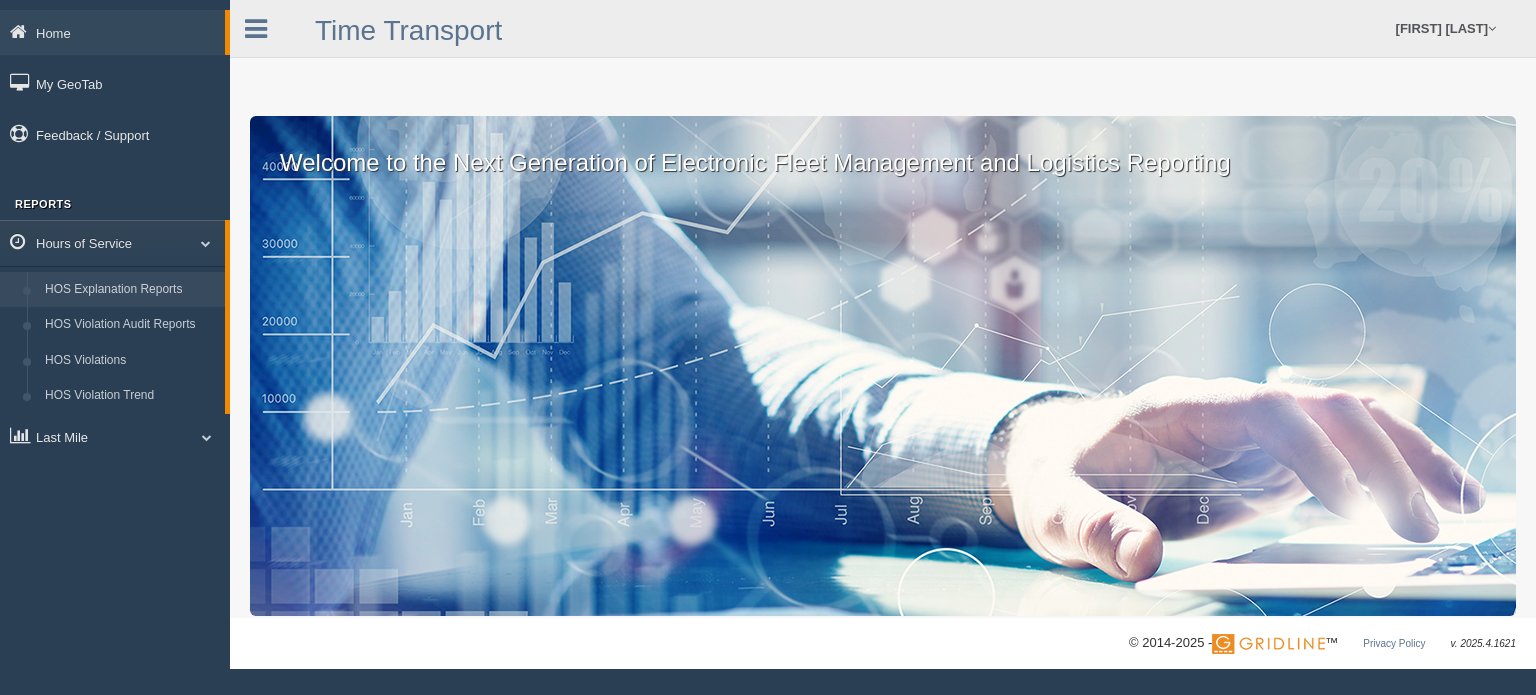 click on "HOS Explanation Reports" at bounding box center [130, 290] 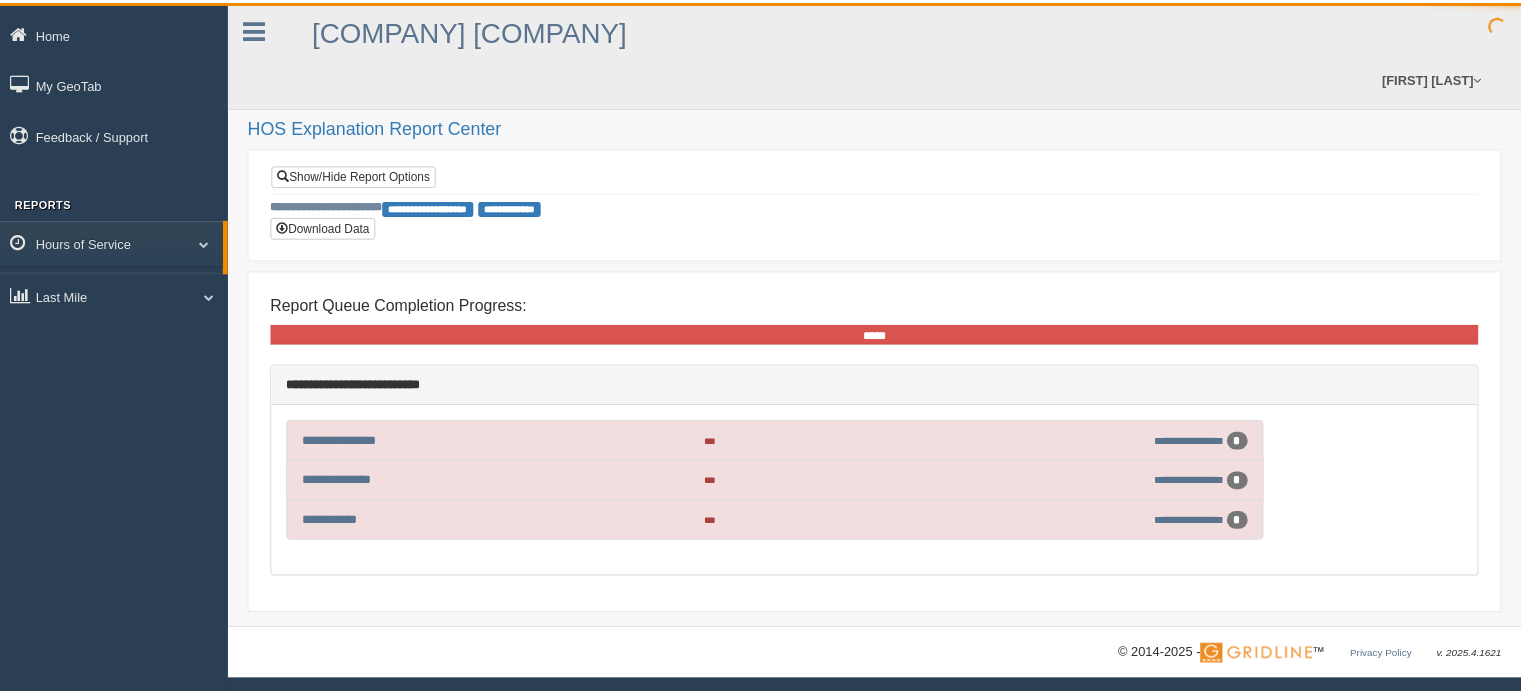 scroll, scrollTop: 0, scrollLeft: 0, axis: both 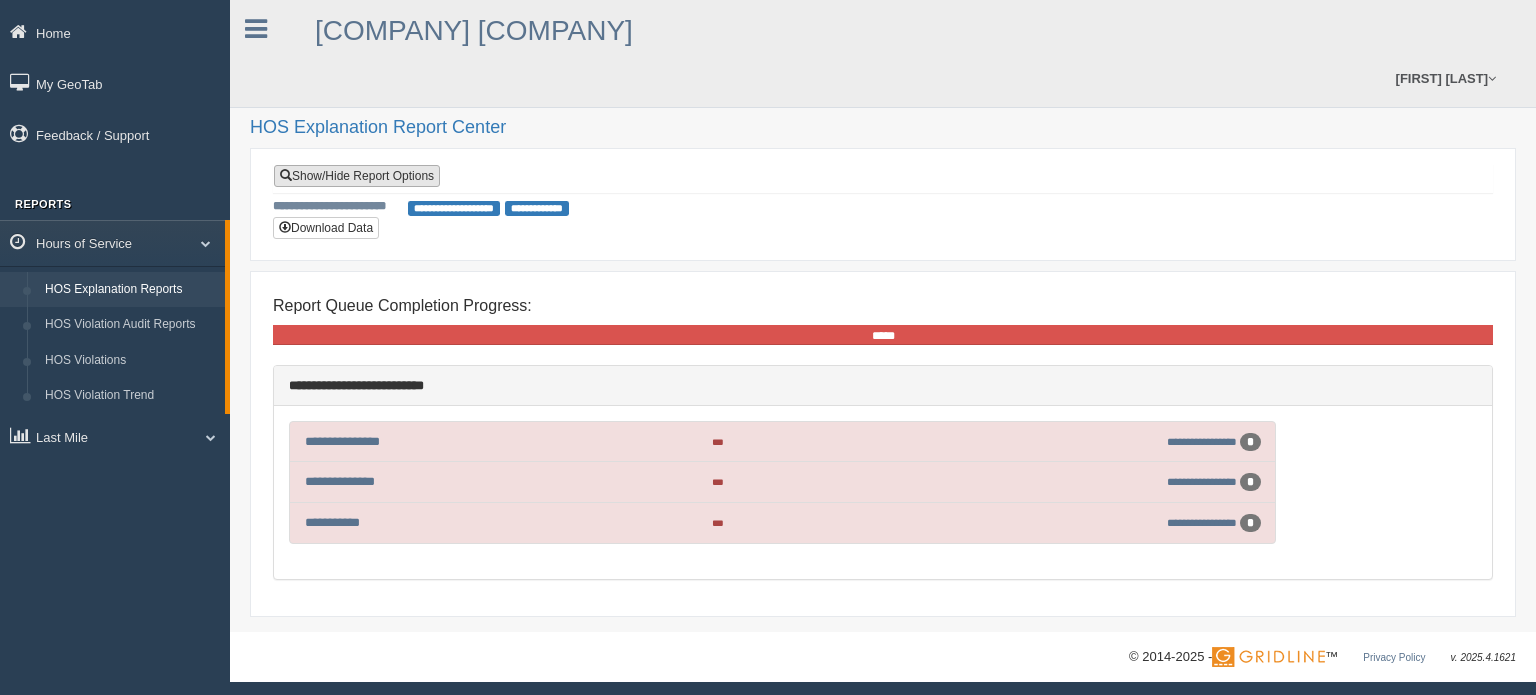 click on "Show/Hide Report Options" at bounding box center [357, 176] 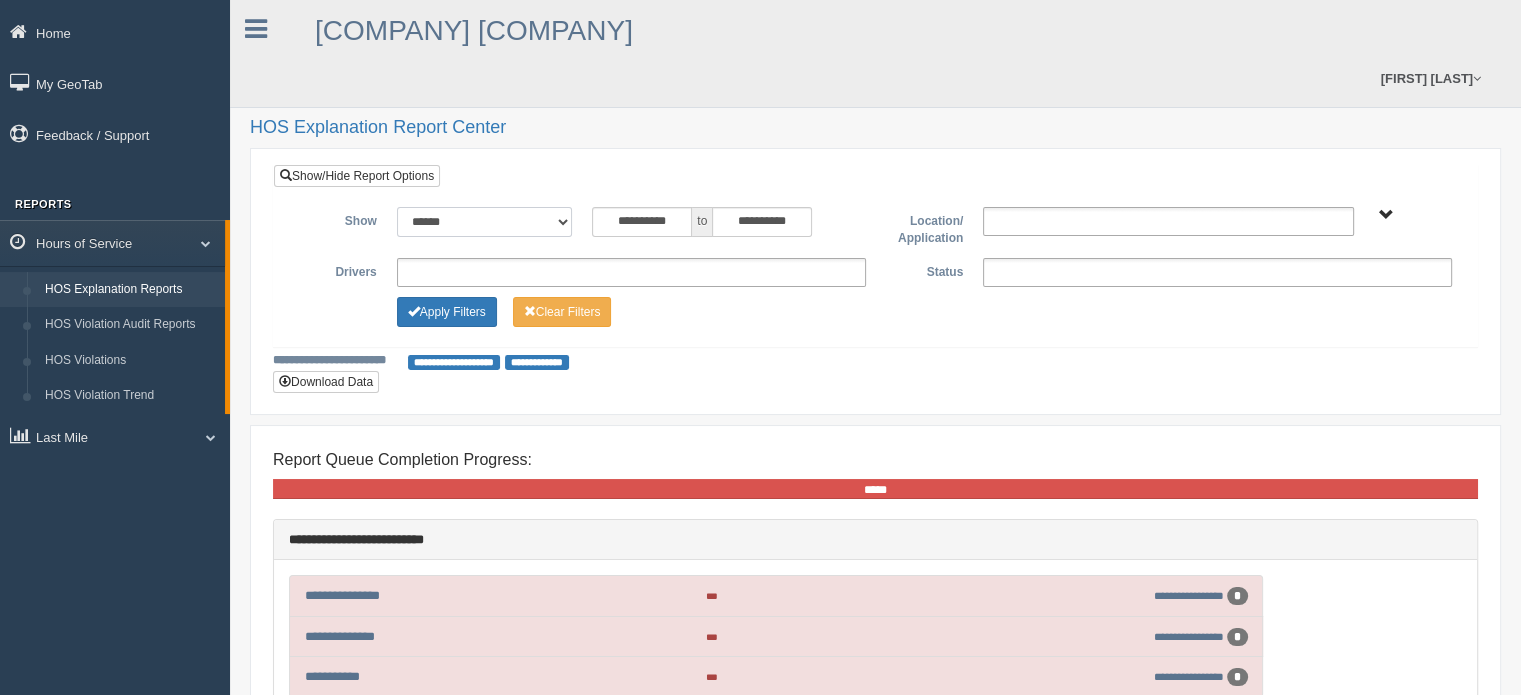 click on "**********" at bounding box center [485, 222] 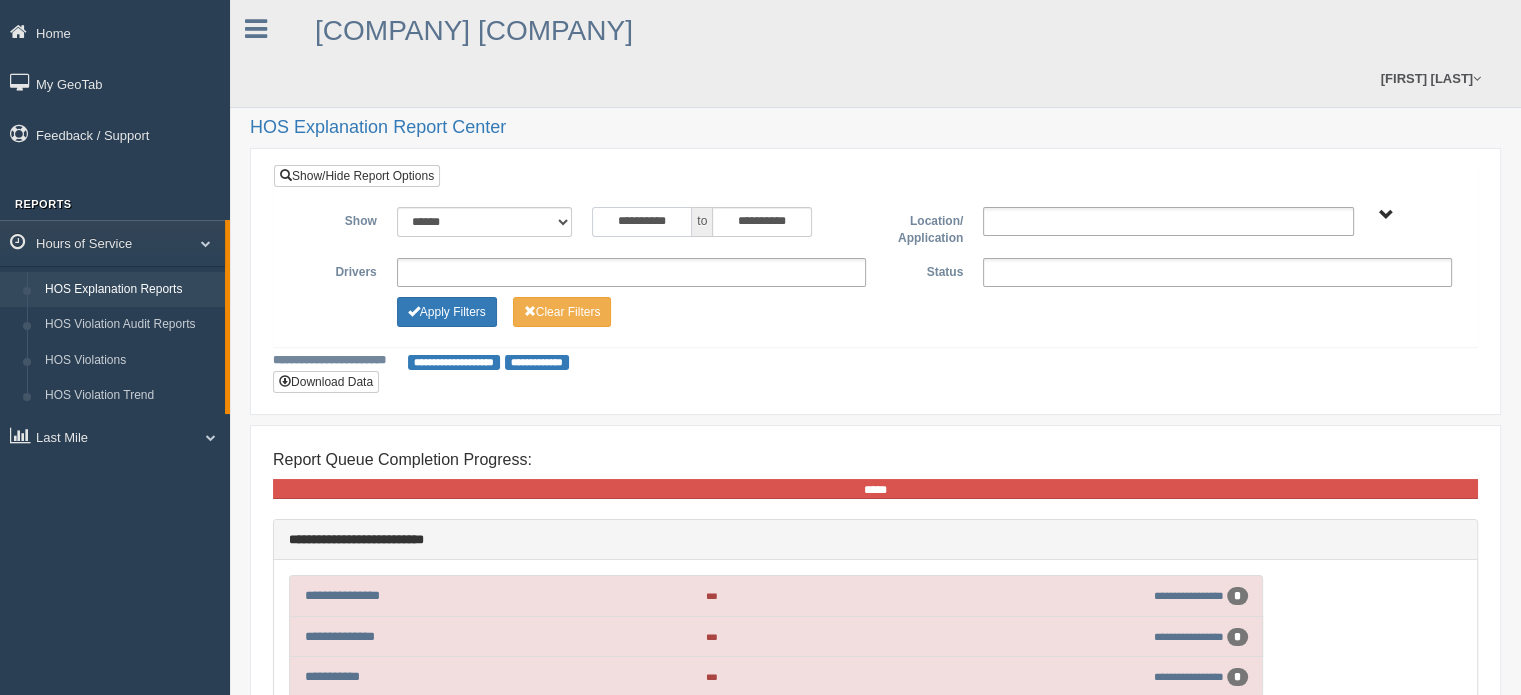 click on "**********" at bounding box center [642, 222] 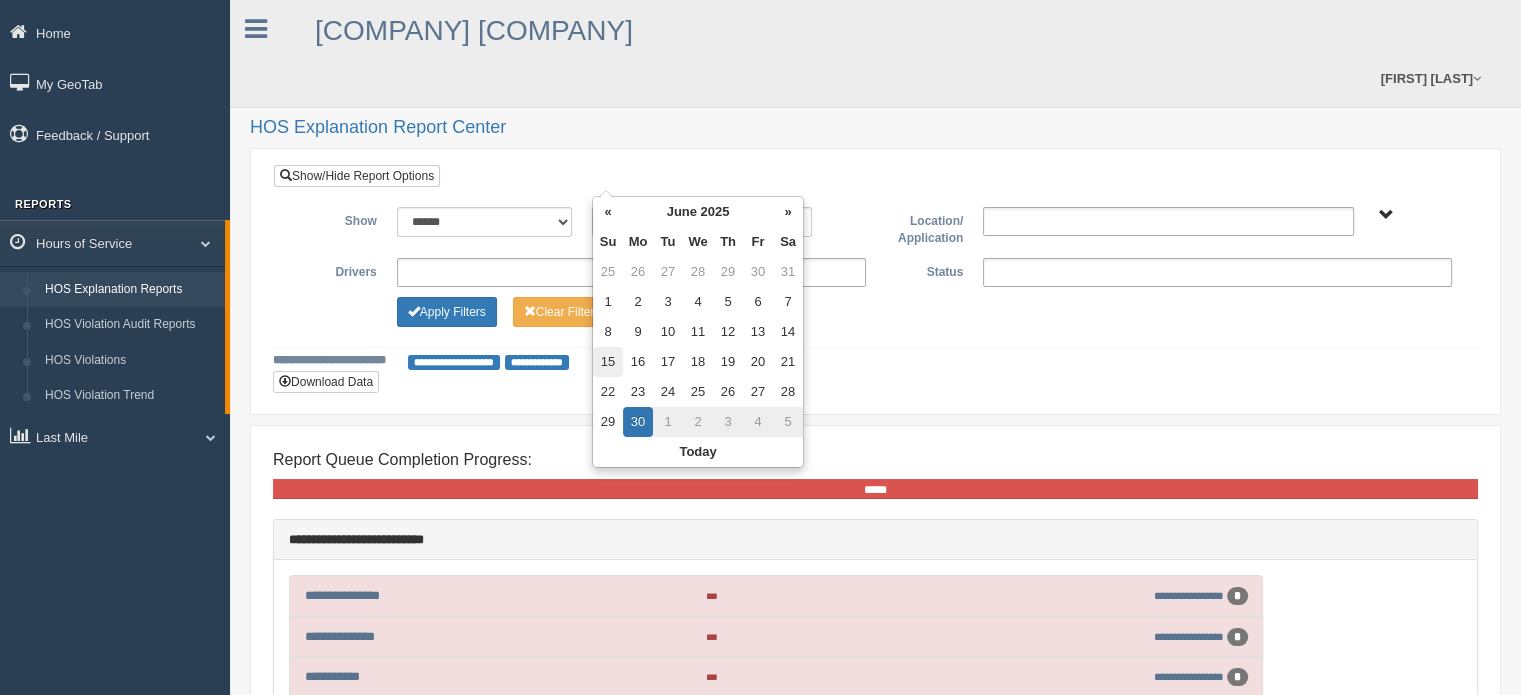 click on "15" at bounding box center [608, 272] 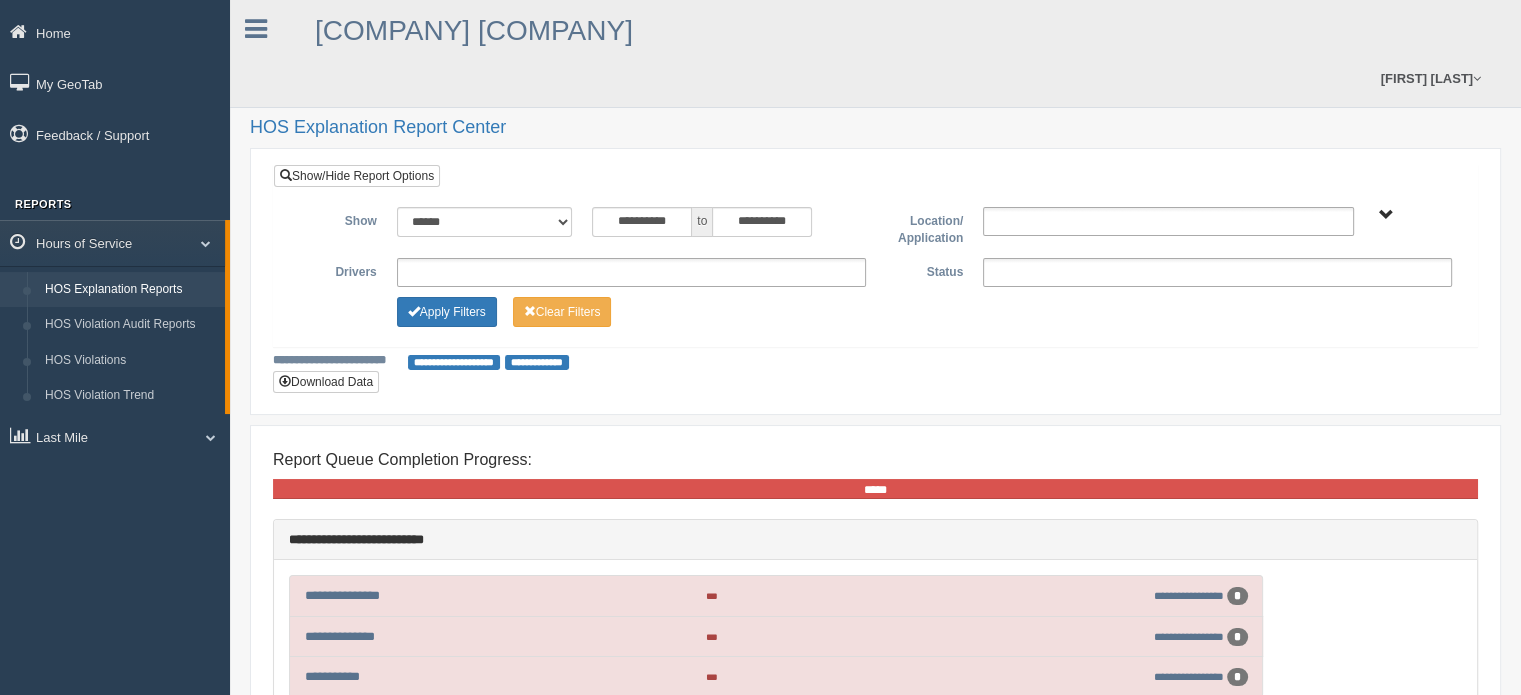 click on "**********" at bounding box center [875, 269] 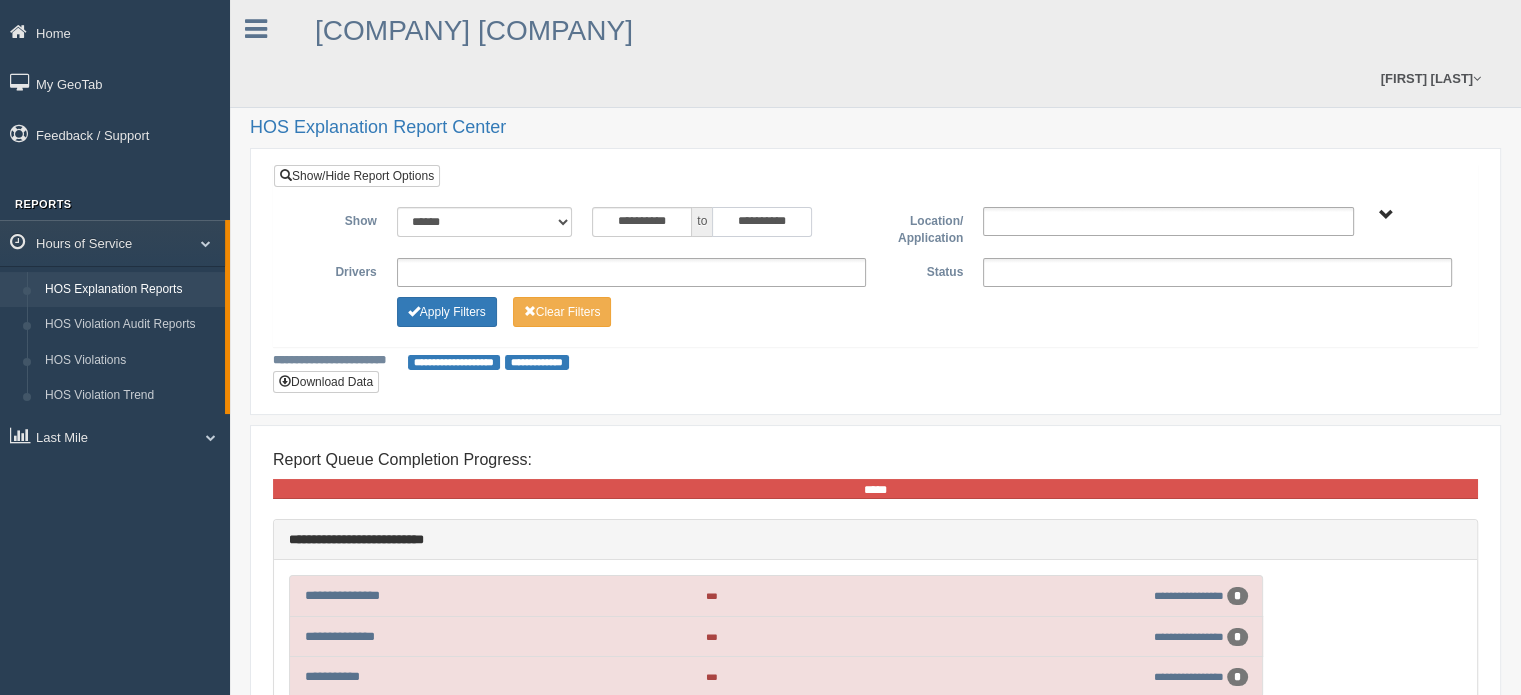 click on "**********" at bounding box center (762, 222) 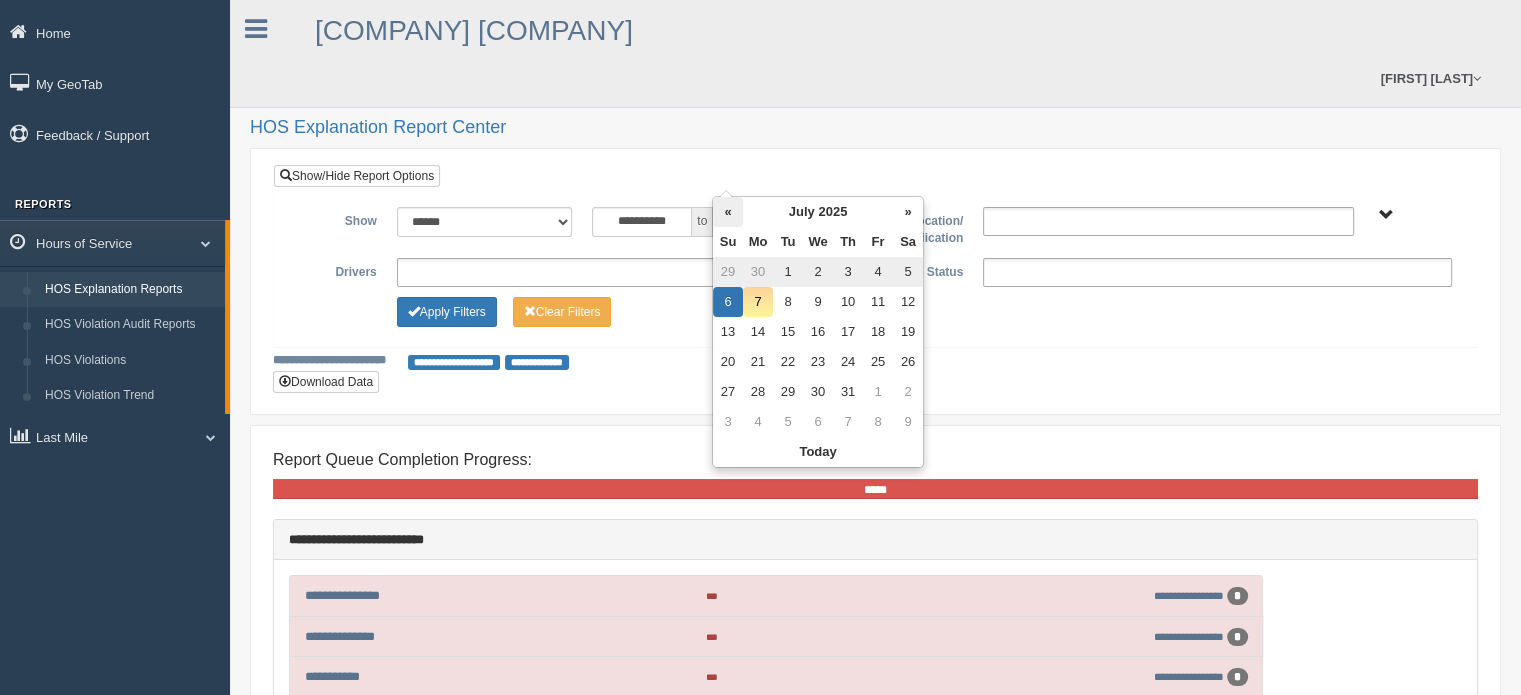 click on "«" at bounding box center [728, 212] 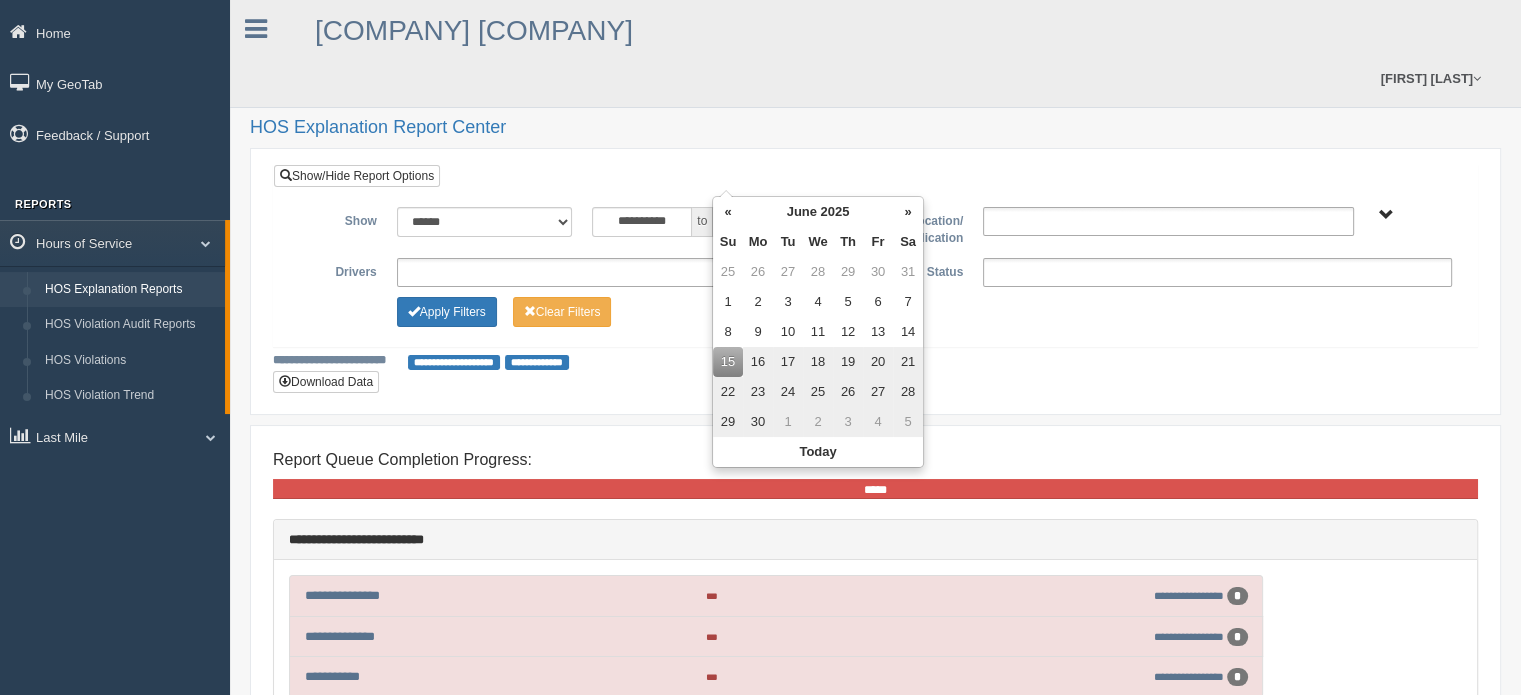 click on "21" at bounding box center (908, 362) 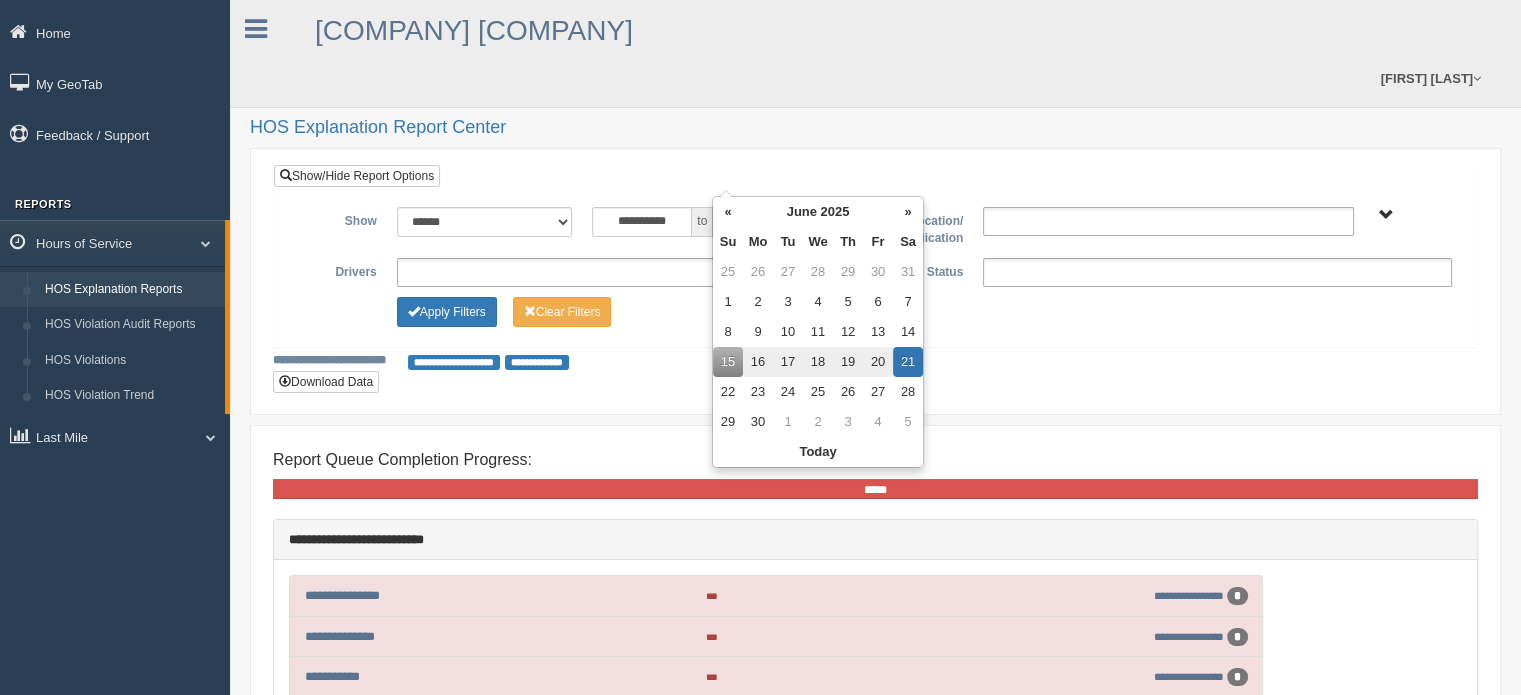 click on "**********" at bounding box center (875, 281) 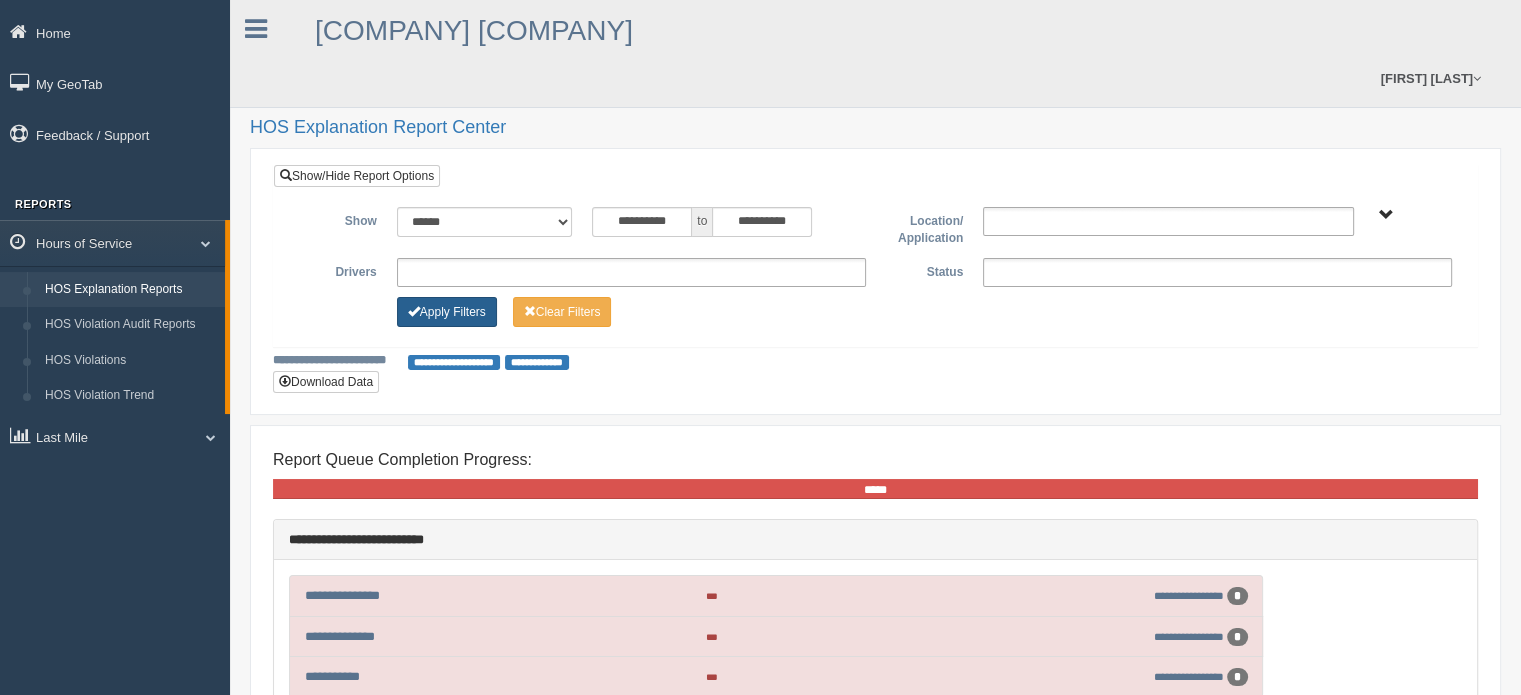 click on "Apply Filters" at bounding box center [447, 312] 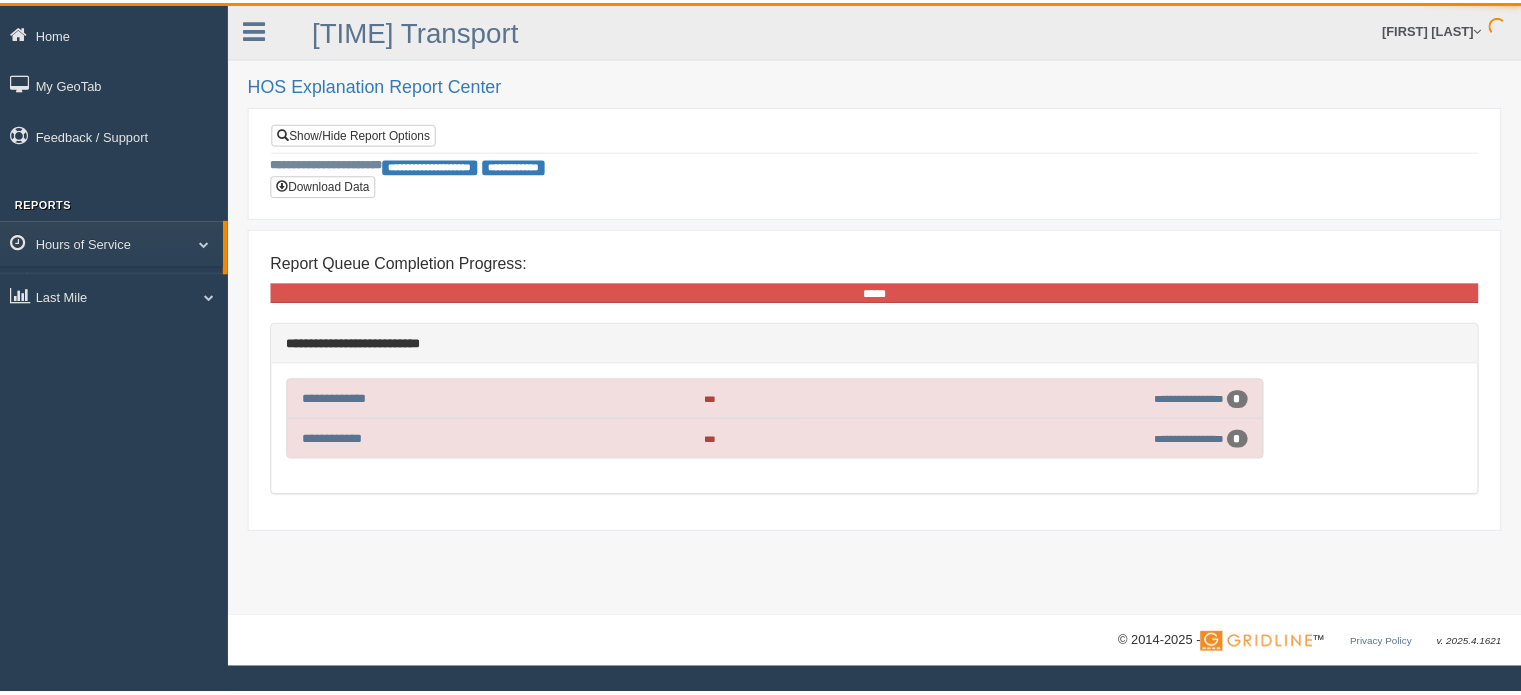 scroll, scrollTop: 0, scrollLeft: 0, axis: both 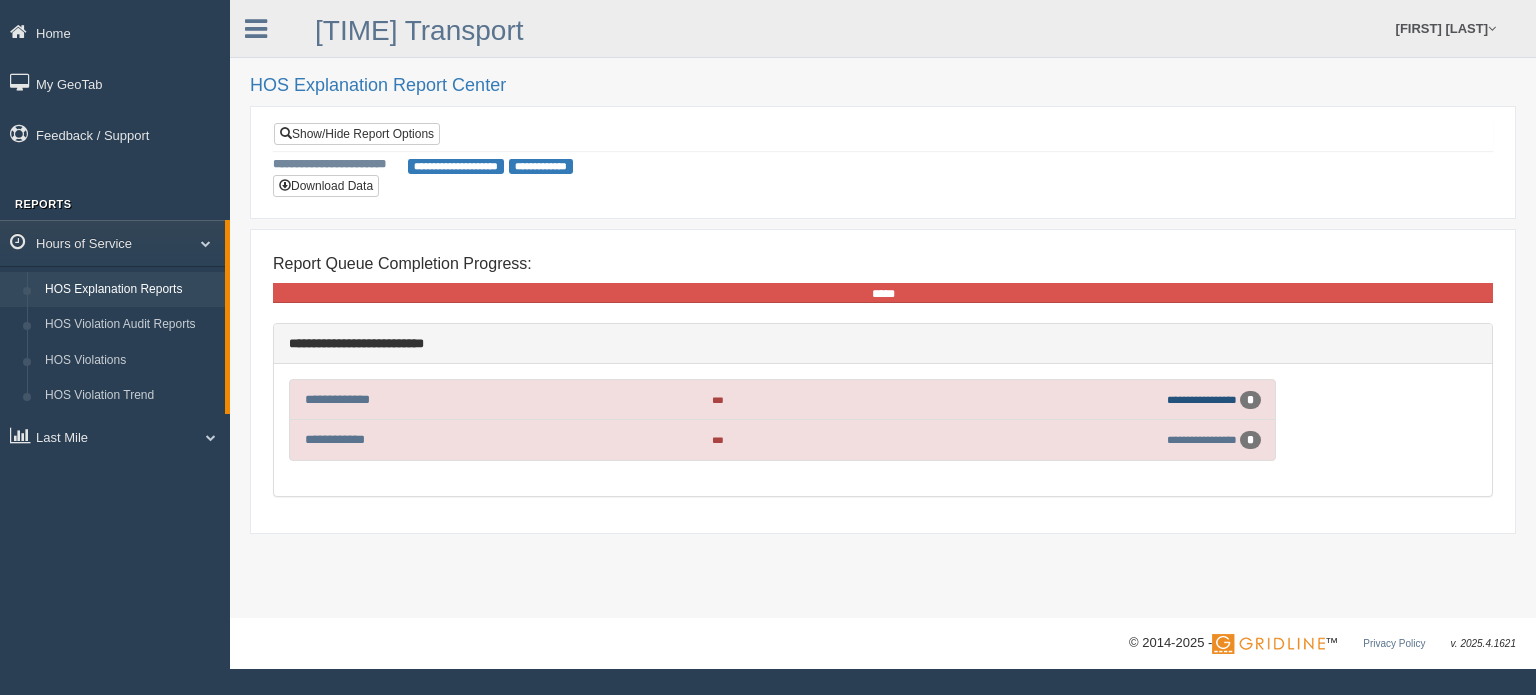 click on "**********" at bounding box center (1202, 399) 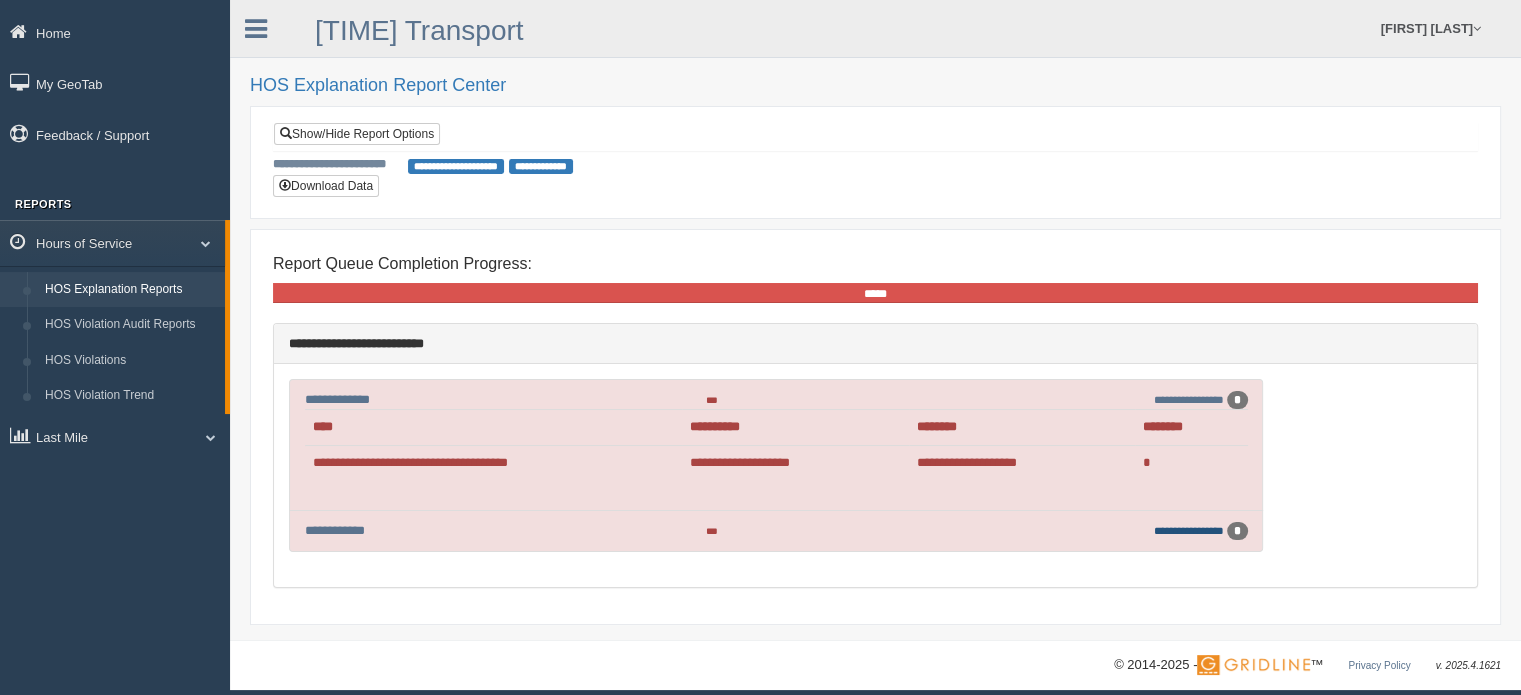 click on "**********" at bounding box center (1189, 399) 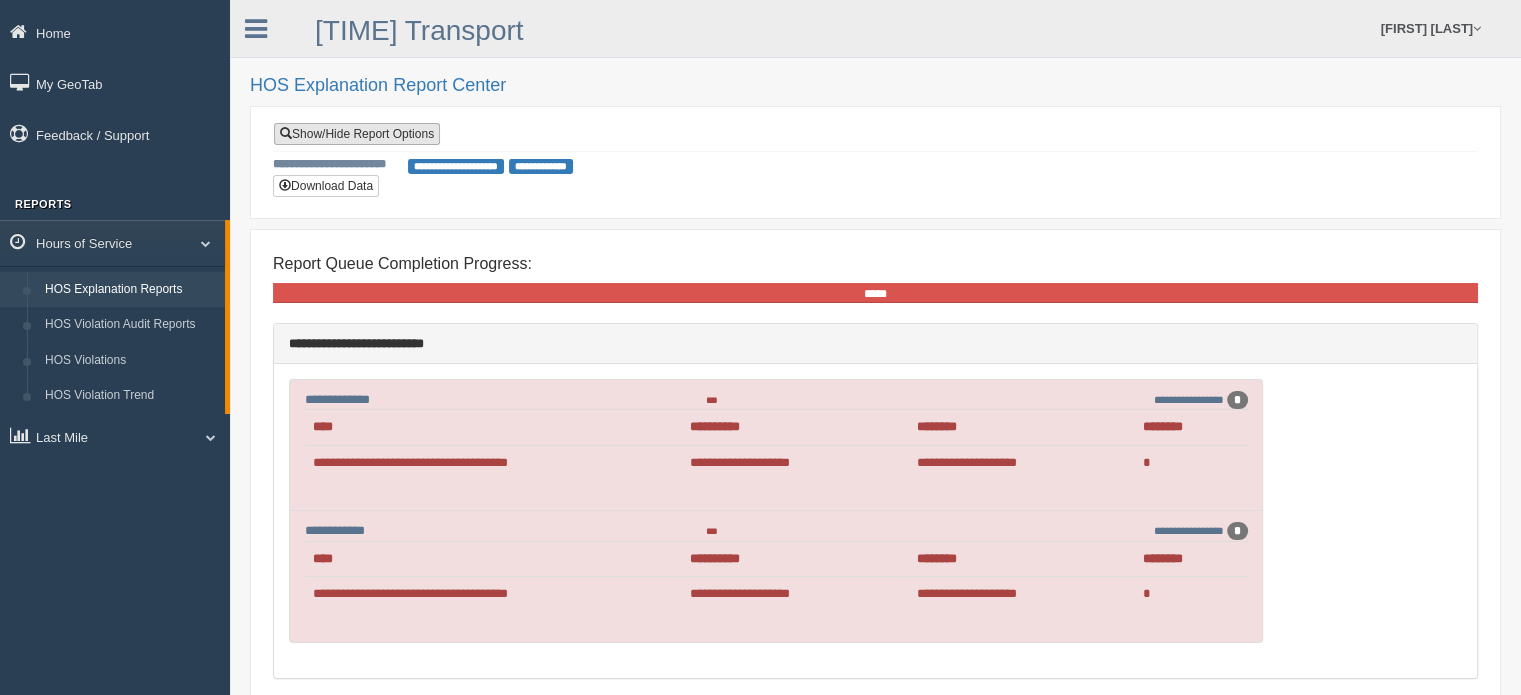 click on "Show/Hide Report Options" at bounding box center (357, 134) 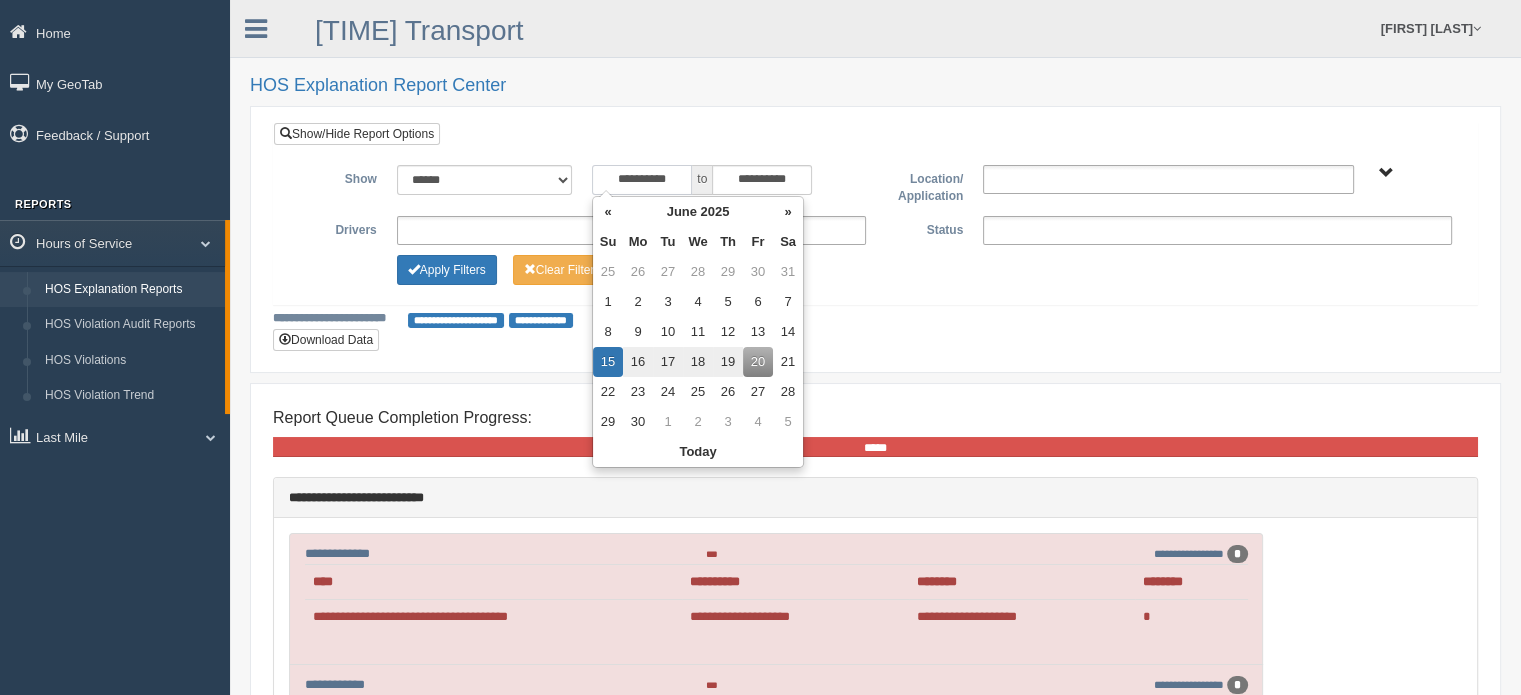 click on "**********" at bounding box center [642, 180] 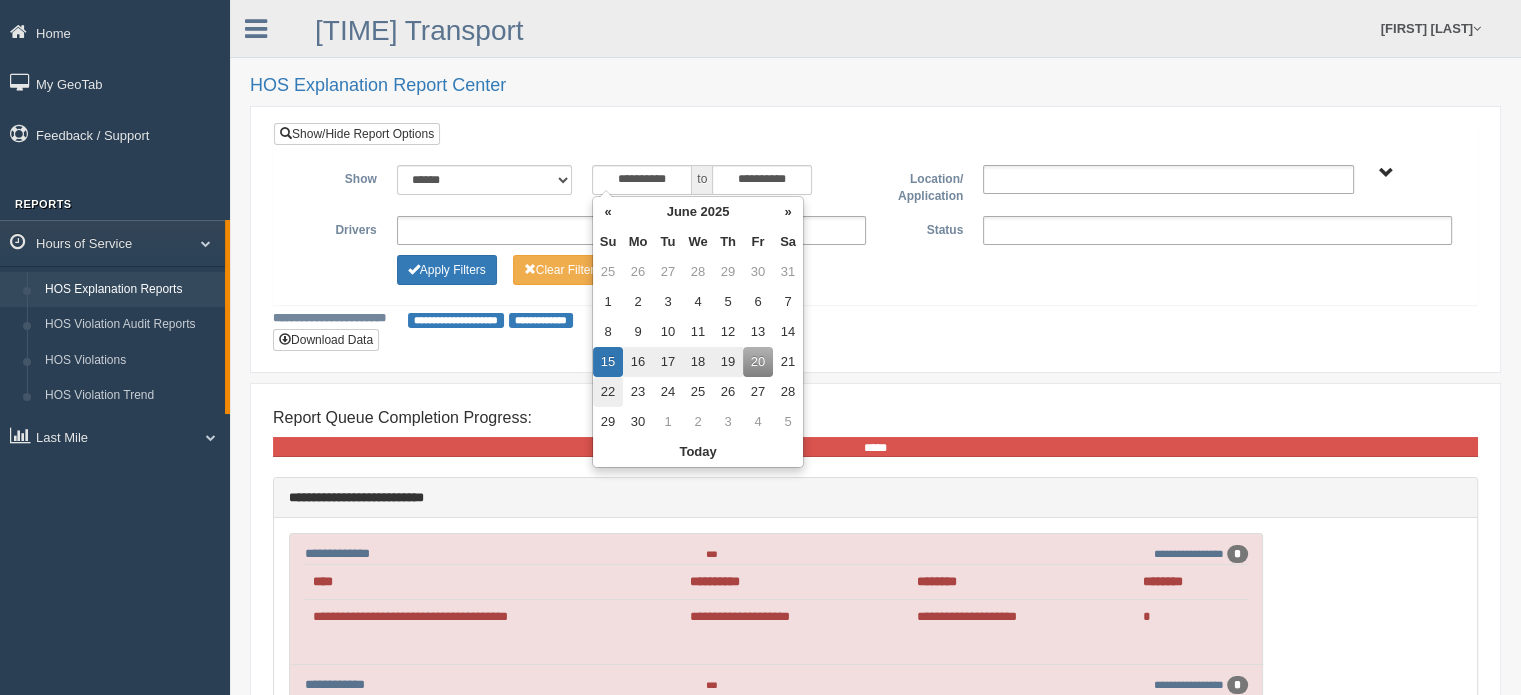 click on "22" at bounding box center (608, 272) 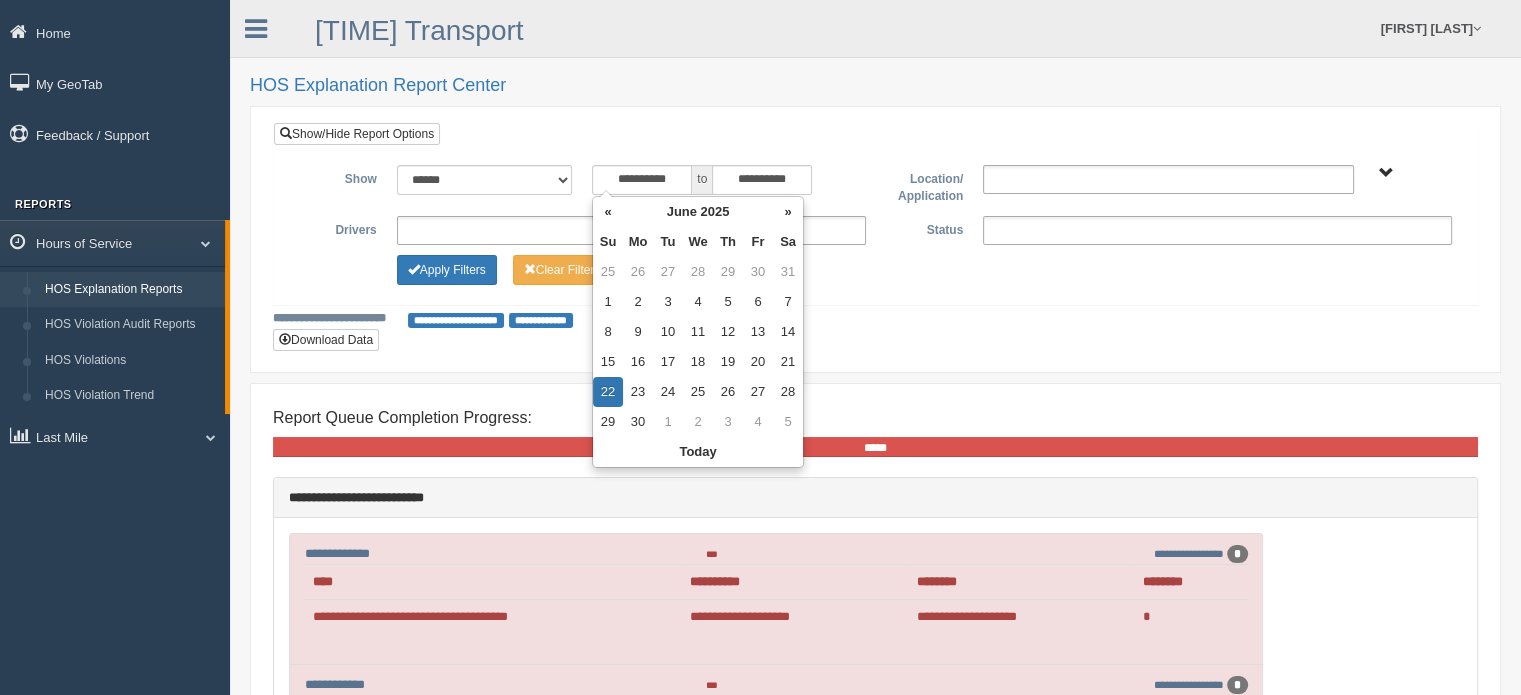 click on "**********" at bounding box center [875, 239] 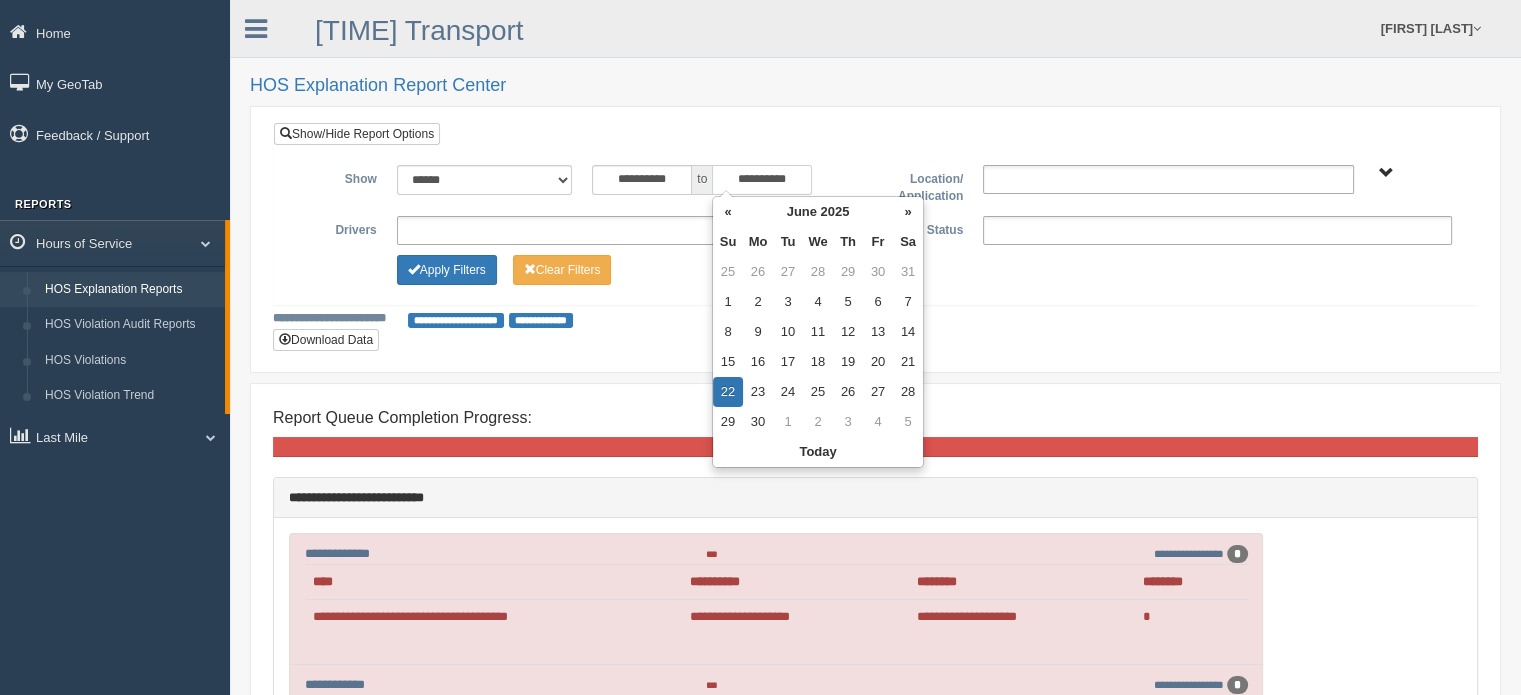 click on "**********" at bounding box center (762, 180) 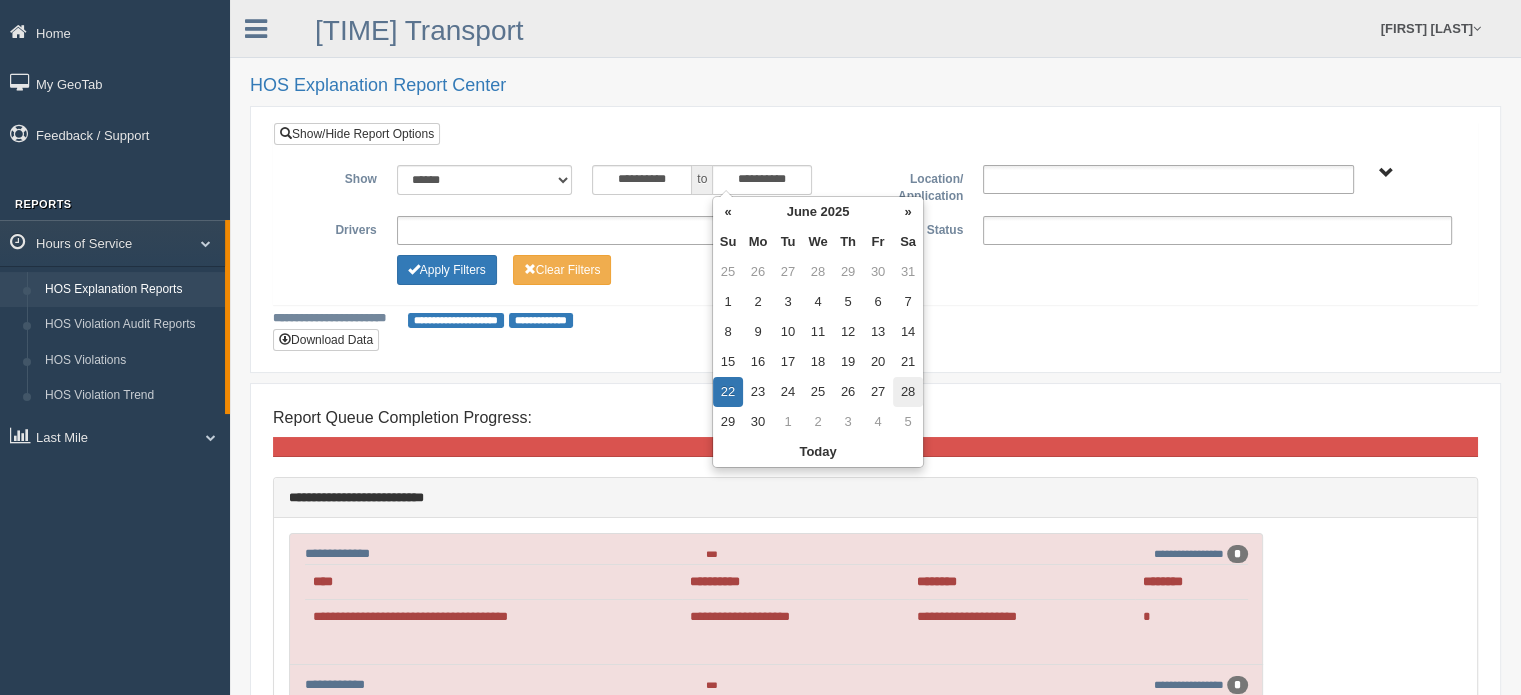 click on "28" at bounding box center [908, 272] 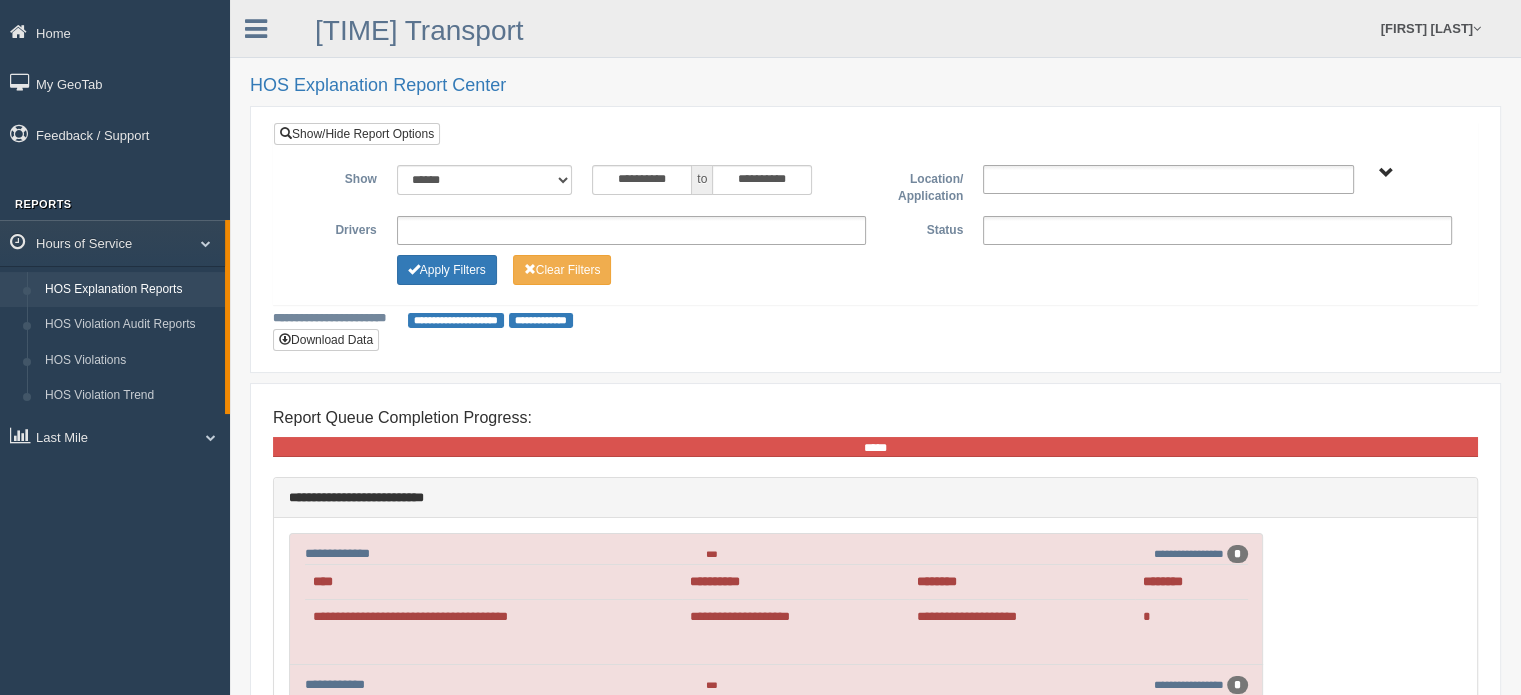 click on "**********" at bounding box center [875, 319] 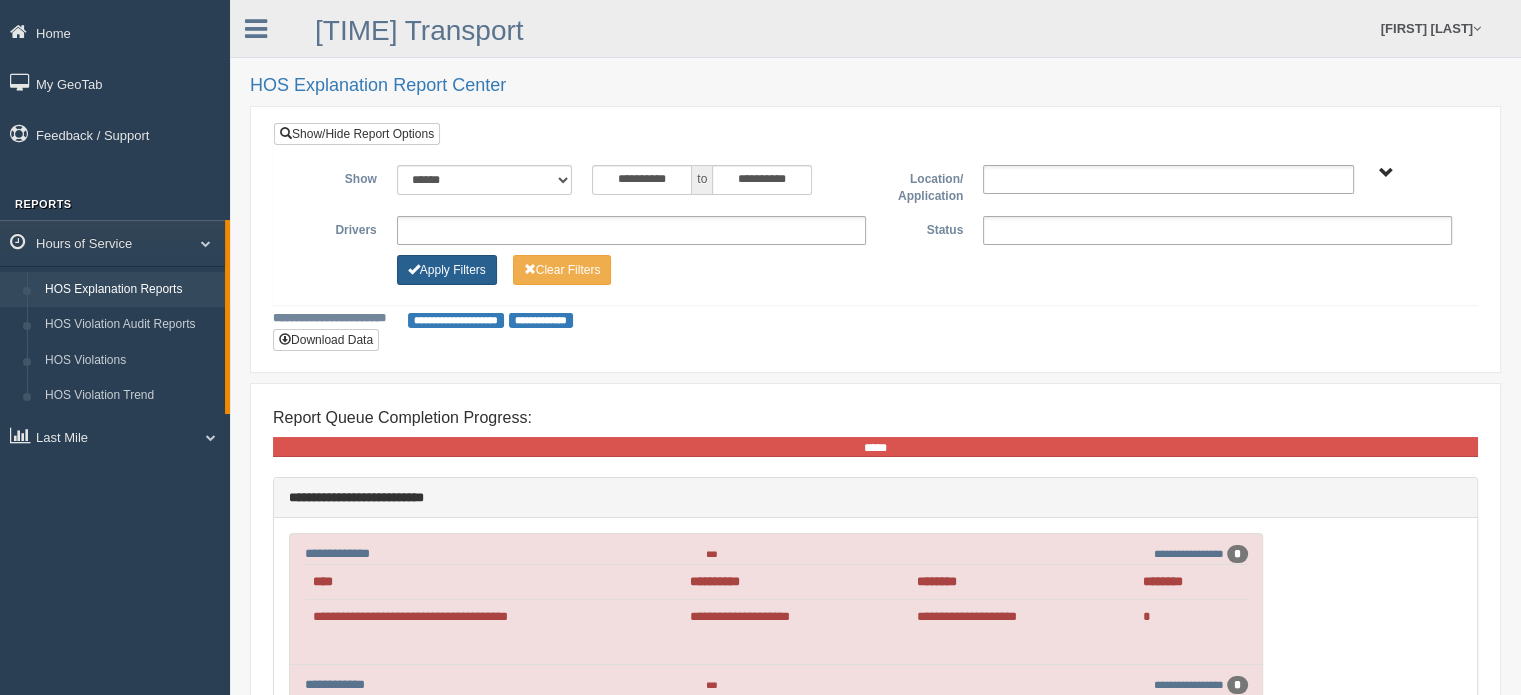 click on "Apply Filters" at bounding box center (447, 270) 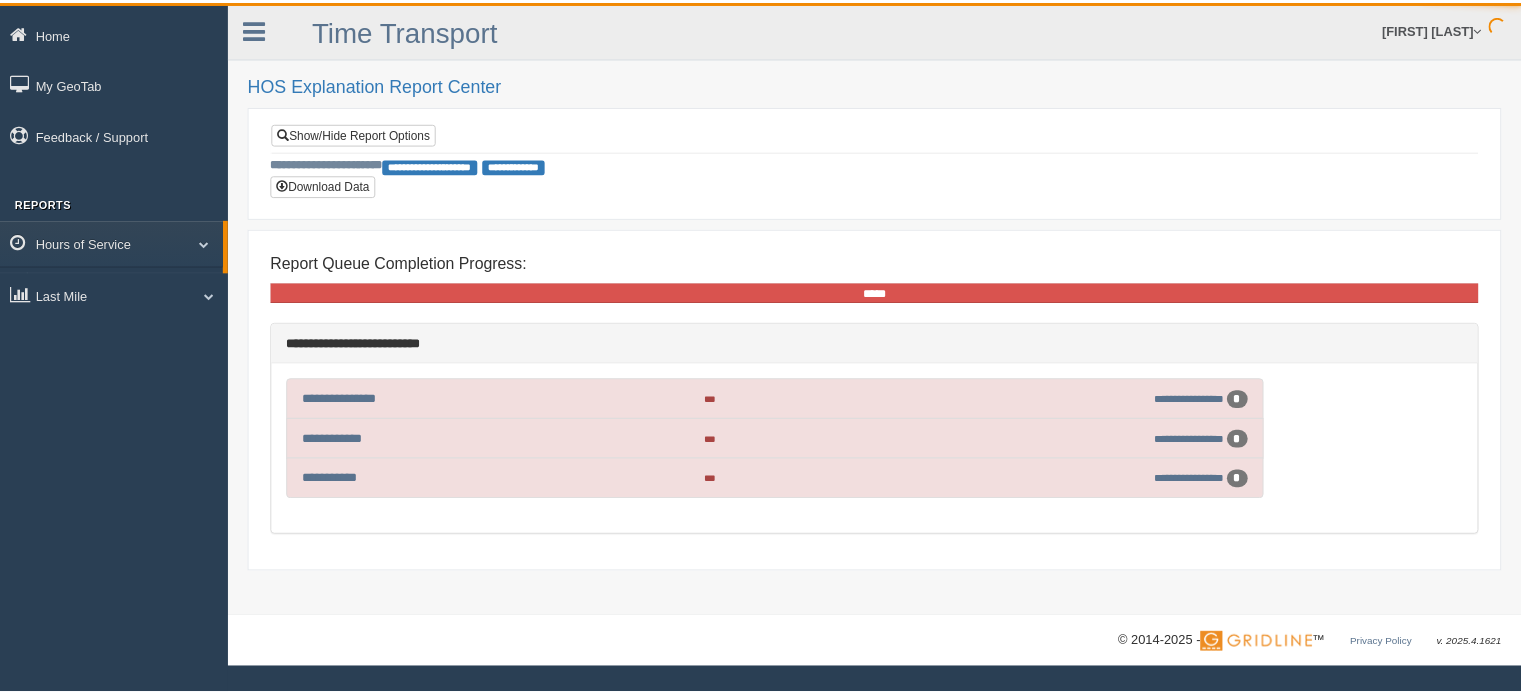scroll, scrollTop: 0, scrollLeft: 0, axis: both 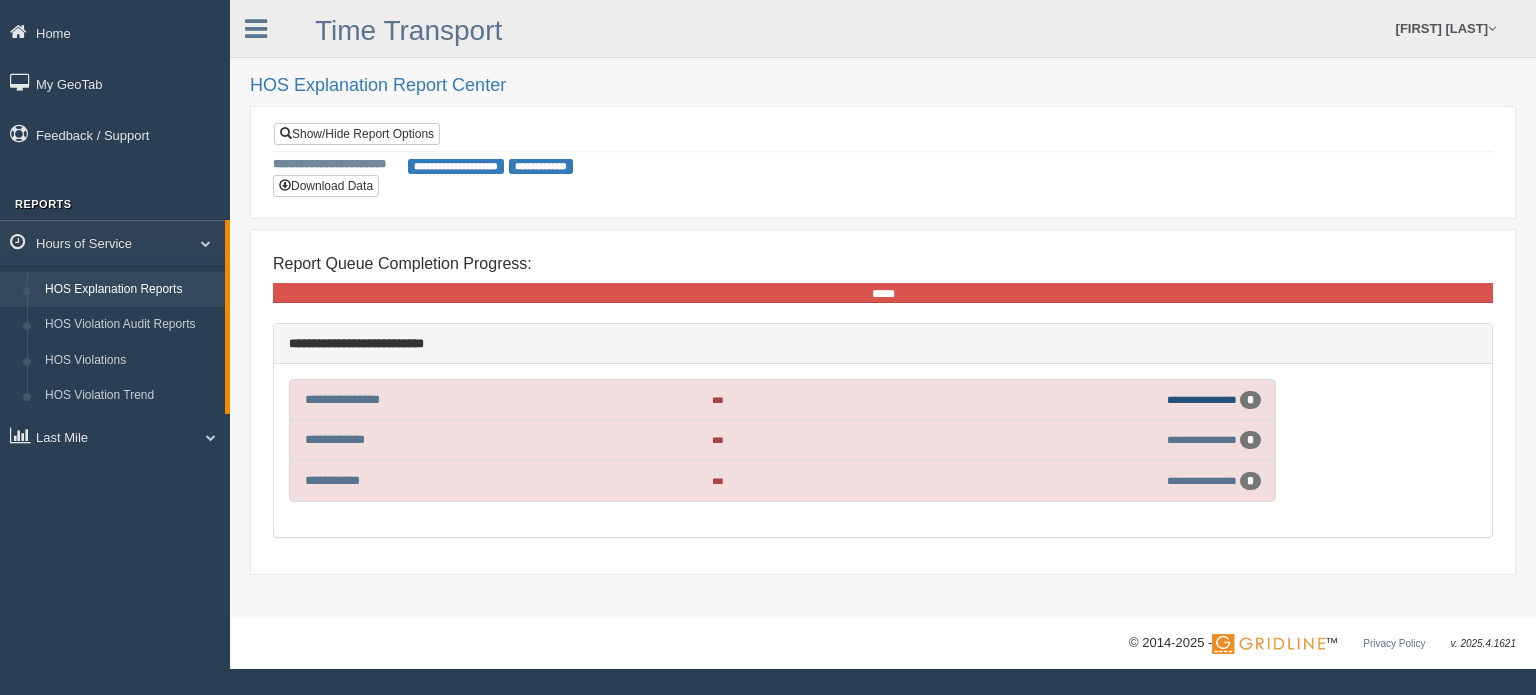 click on "**********" at bounding box center [1202, 399] 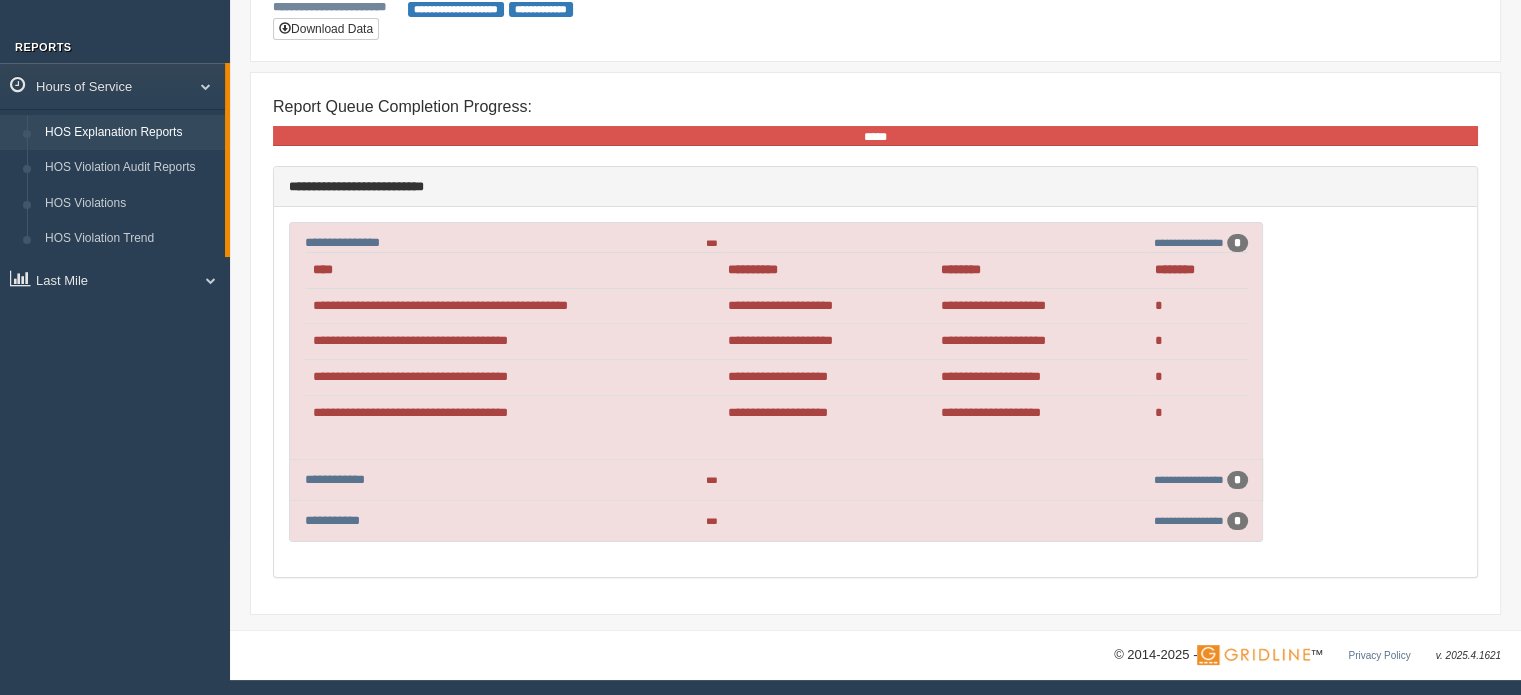 scroll, scrollTop: 156, scrollLeft: 0, axis: vertical 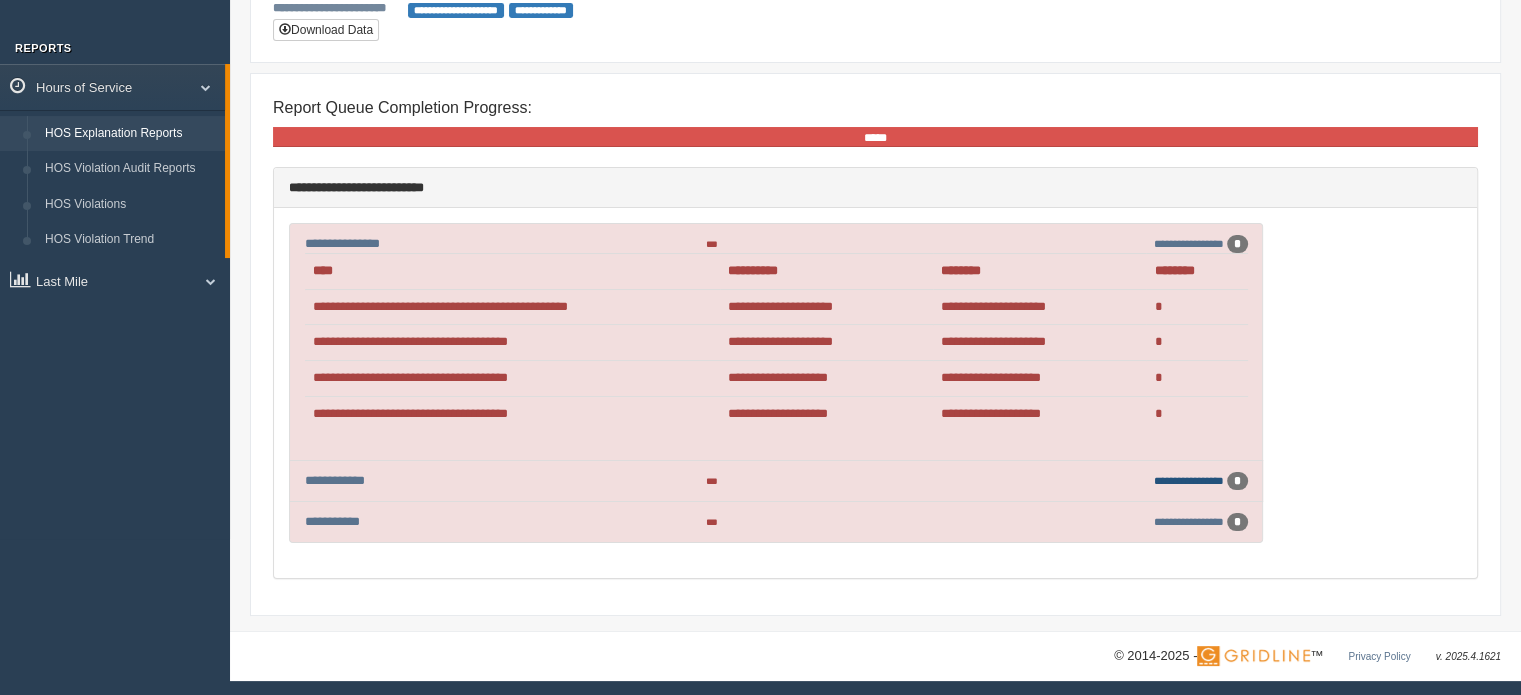 click on "**********" at bounding box center [1189, 243] 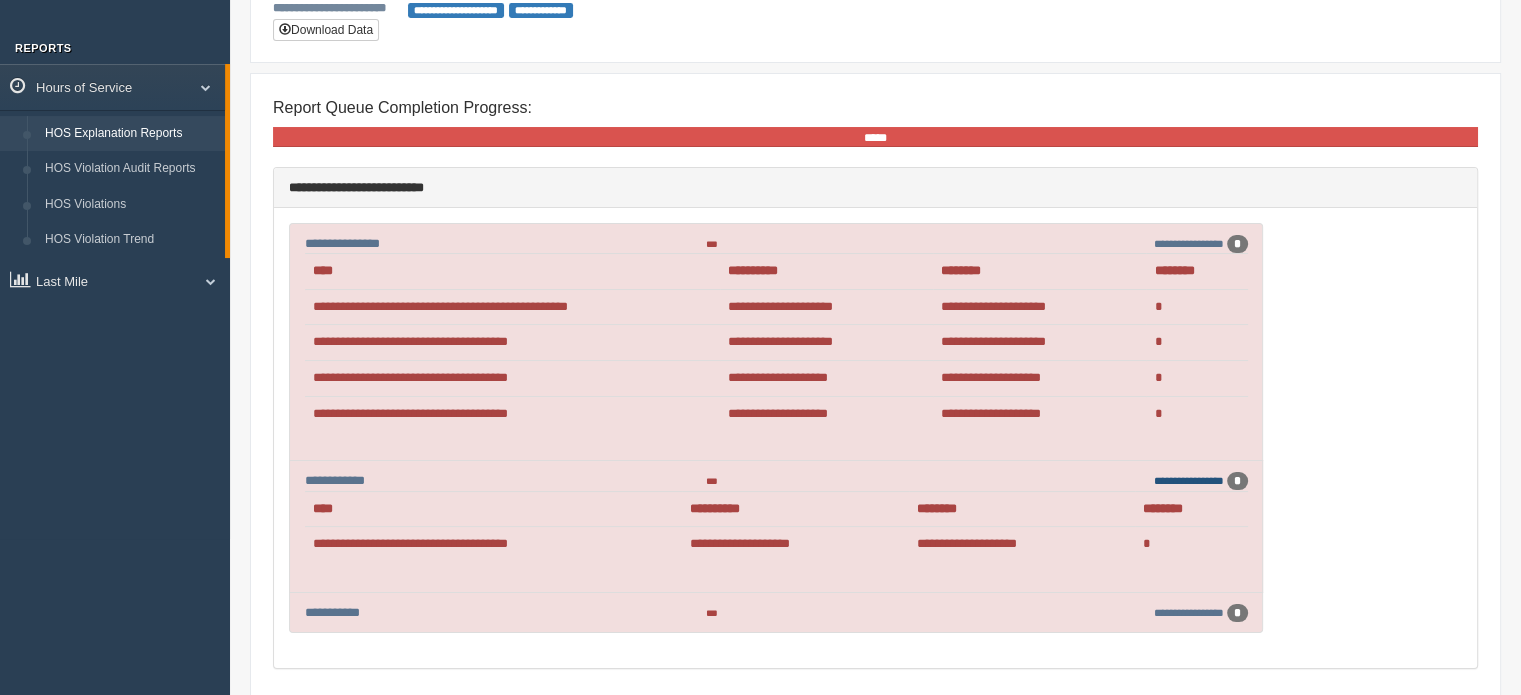 scroll, scrollTop: 248, scrollLeft: 0, axis: vertical 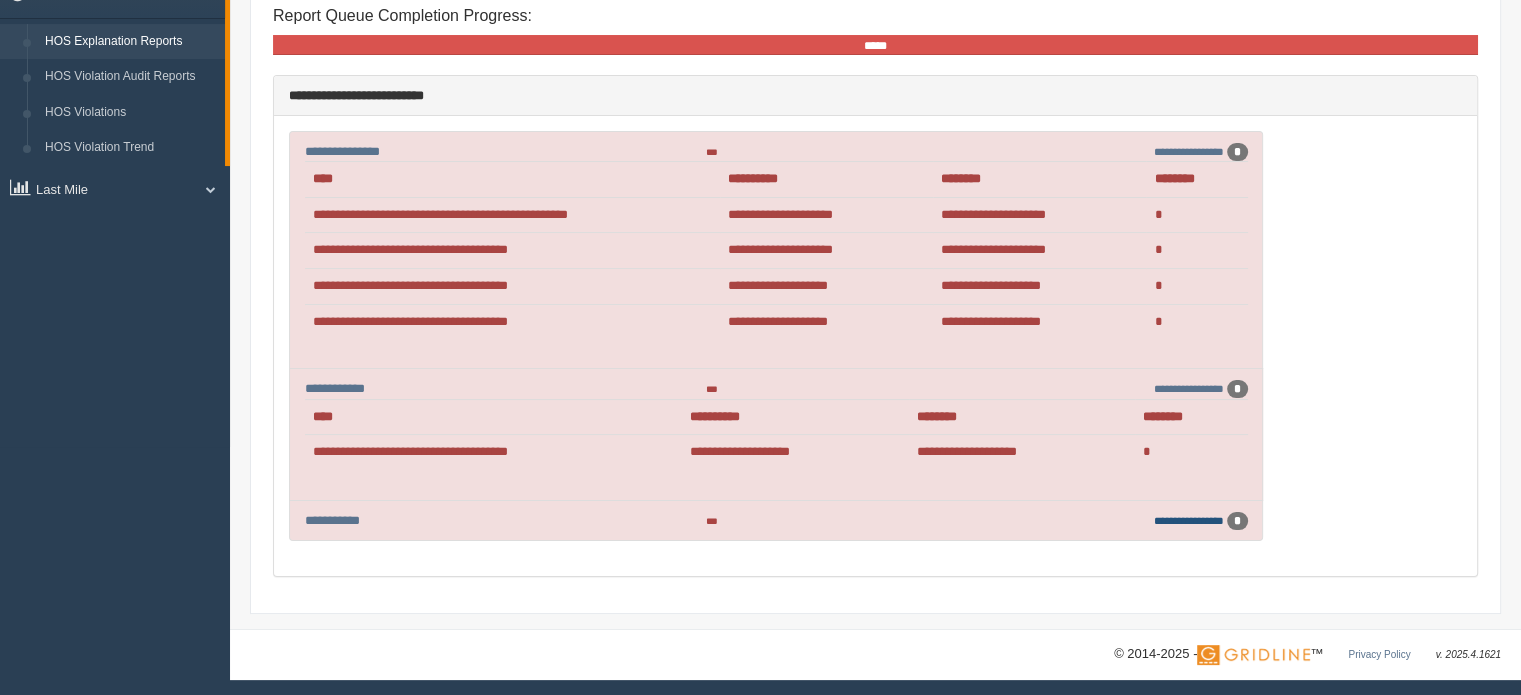 click on "**********" at bounding box center [1189, 151] 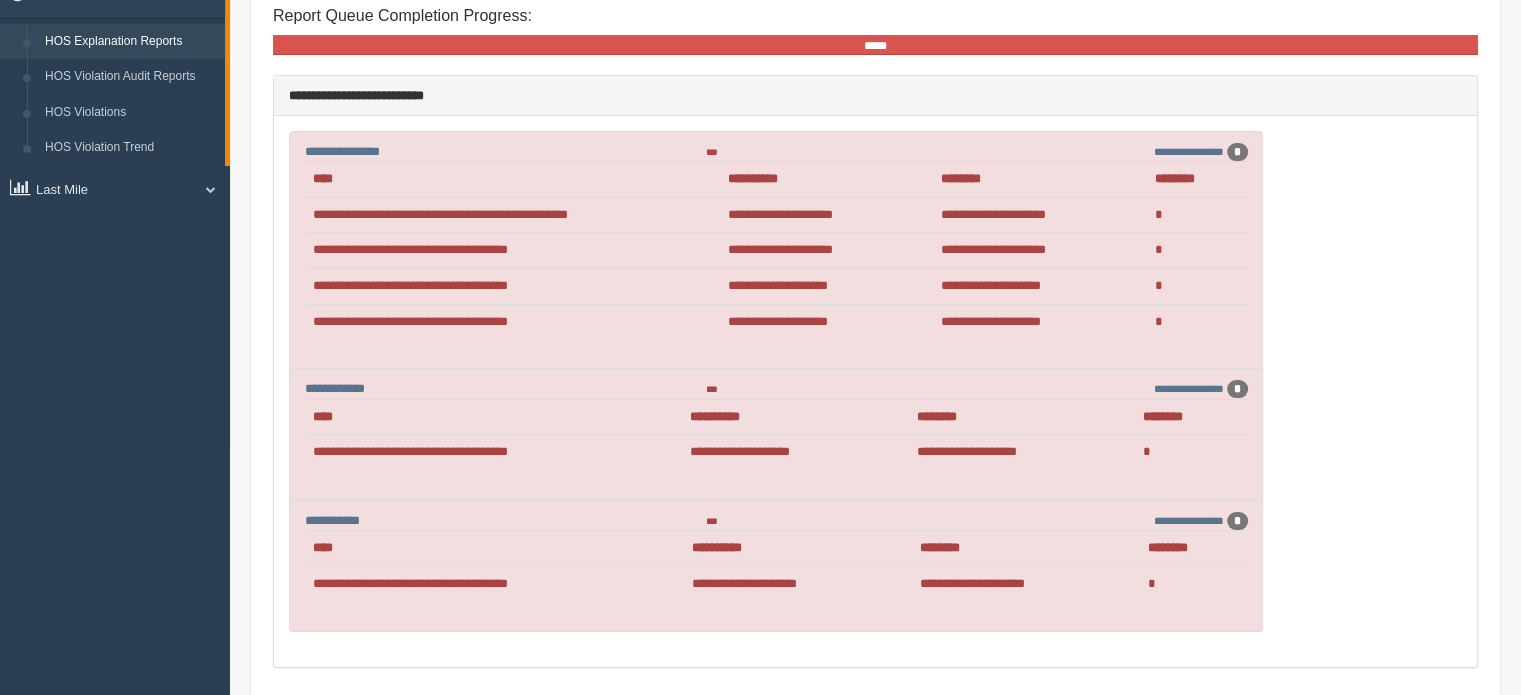 scroll, scrollTop: 0, scrollLeft: 0, axis: both 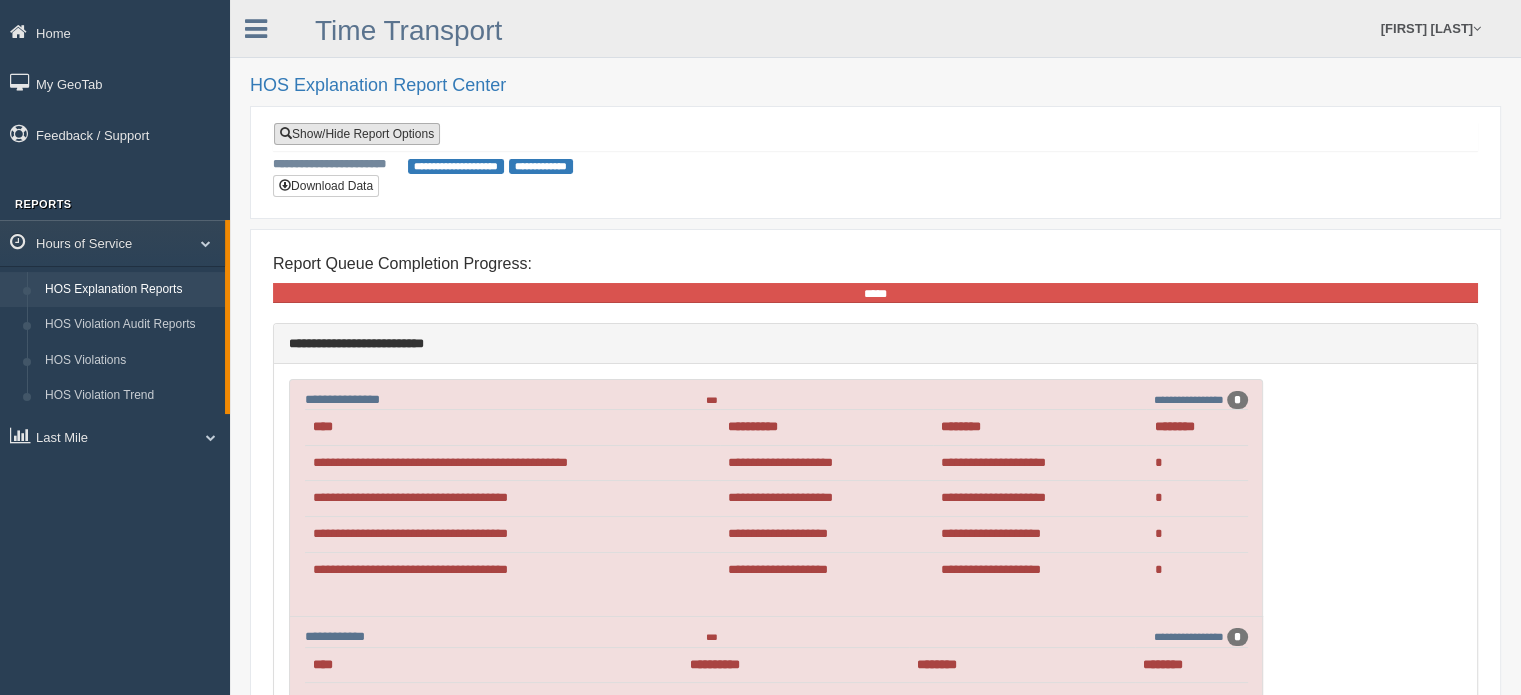 click on "Show/Hide Report Options" at bounding box center (357, 134) 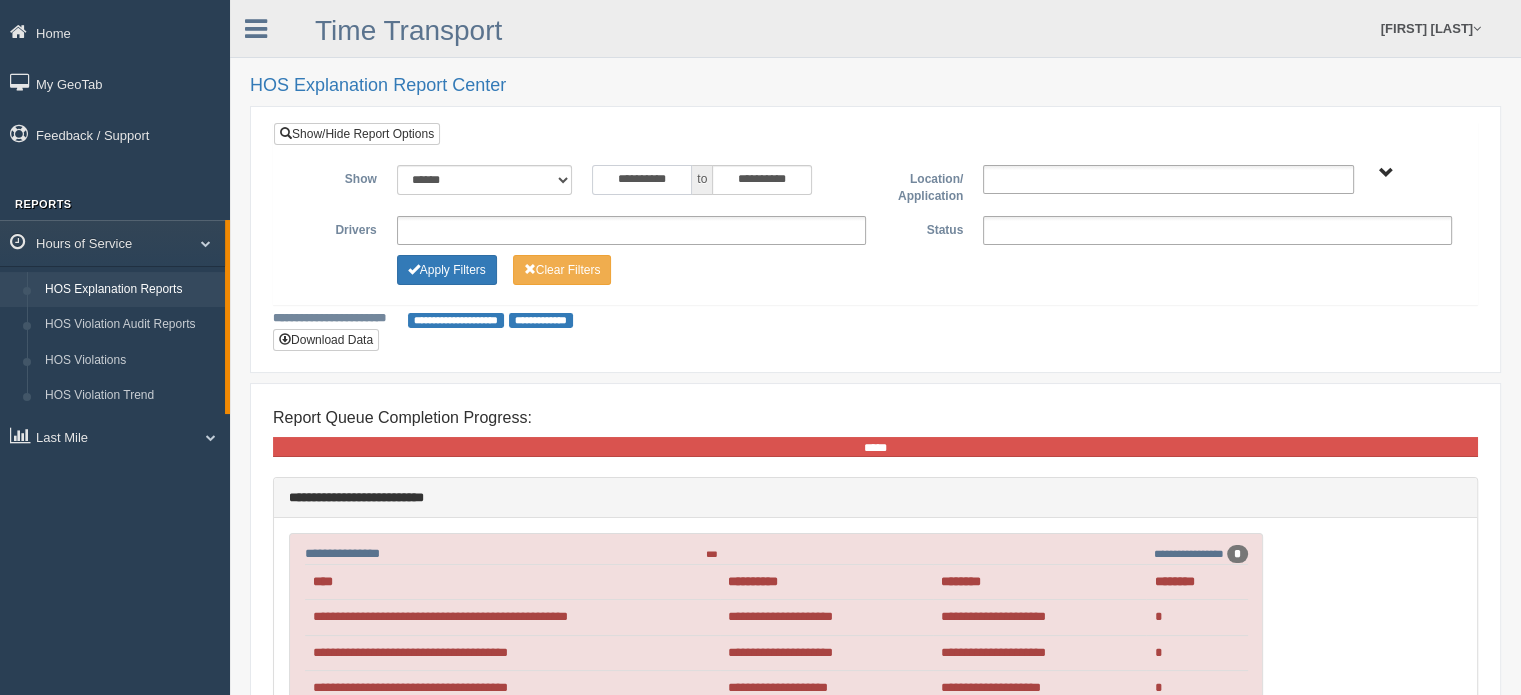 click on "**********" at bounding box center [642, 180] 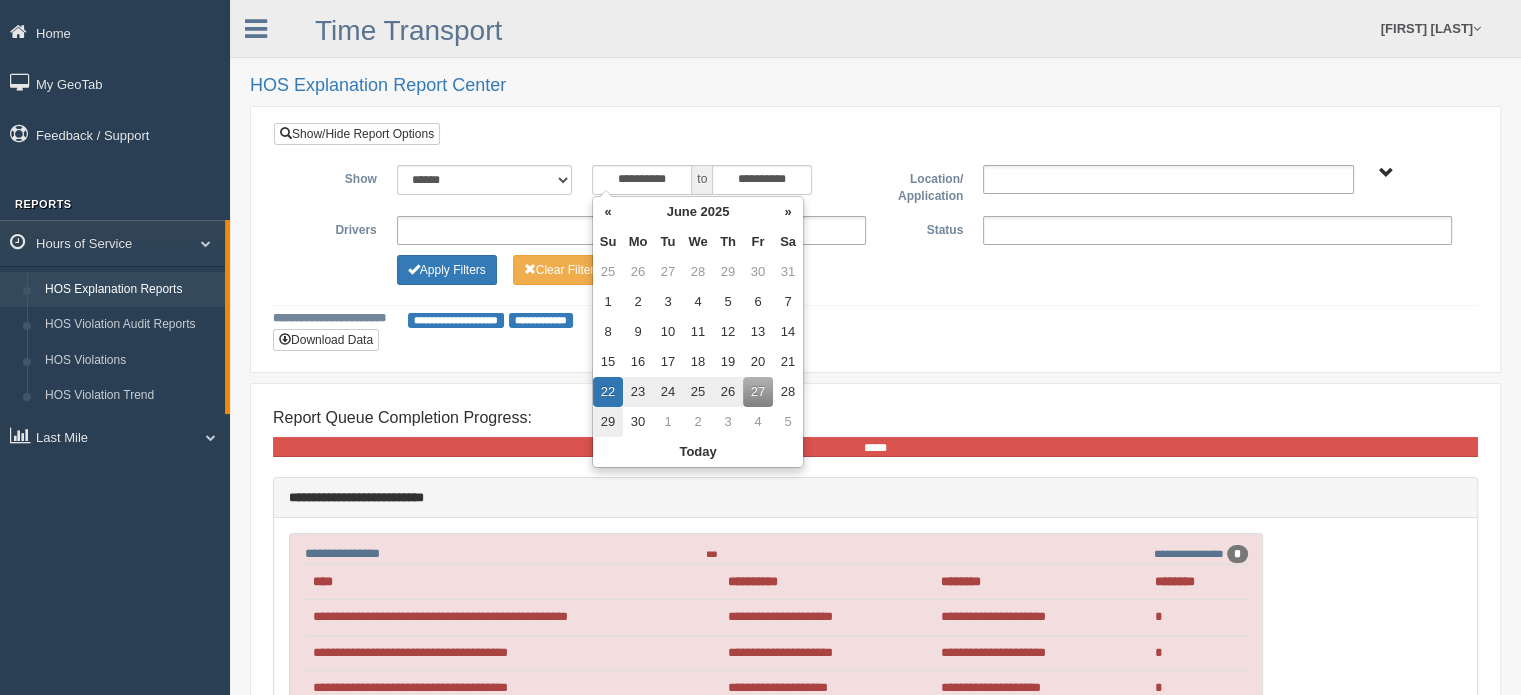 click on "29" at bounding box center (608, 272) 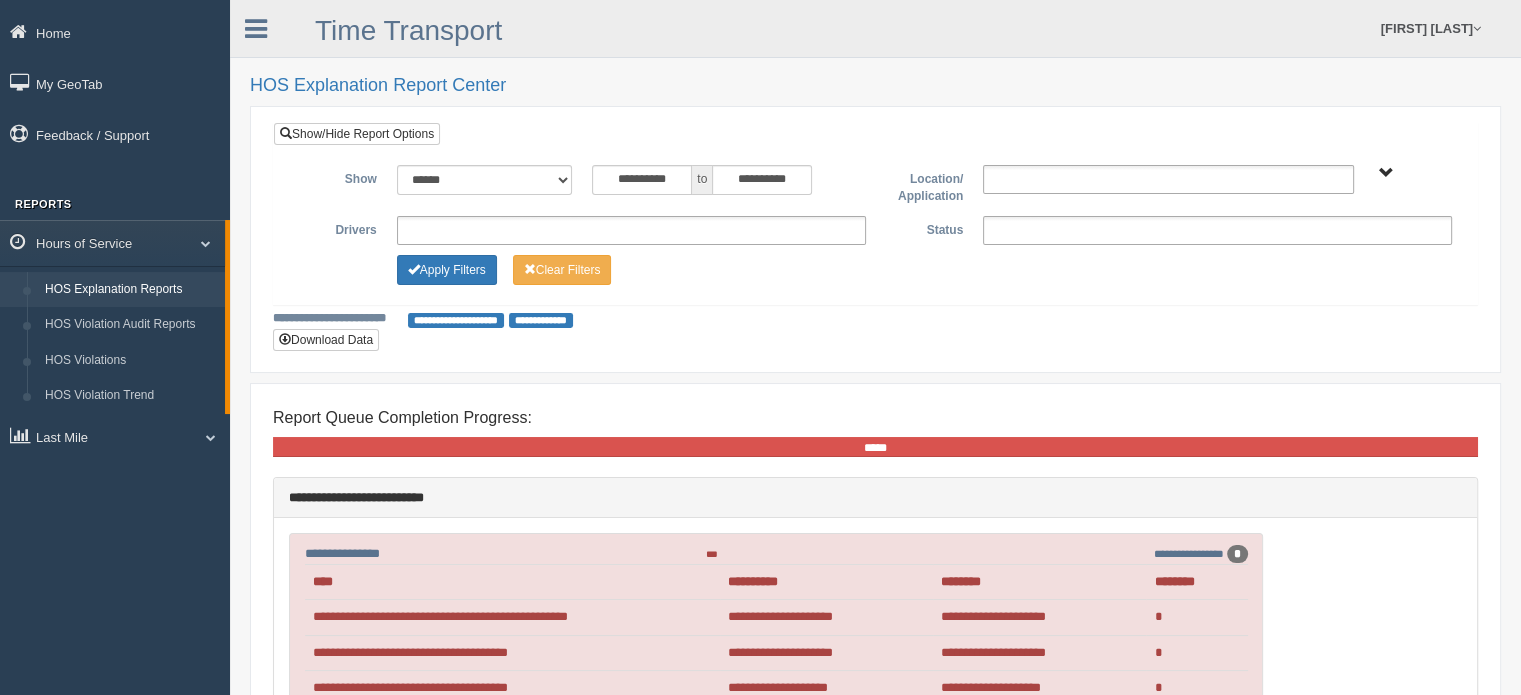 click on "**********" at bounding box center [875, 239] 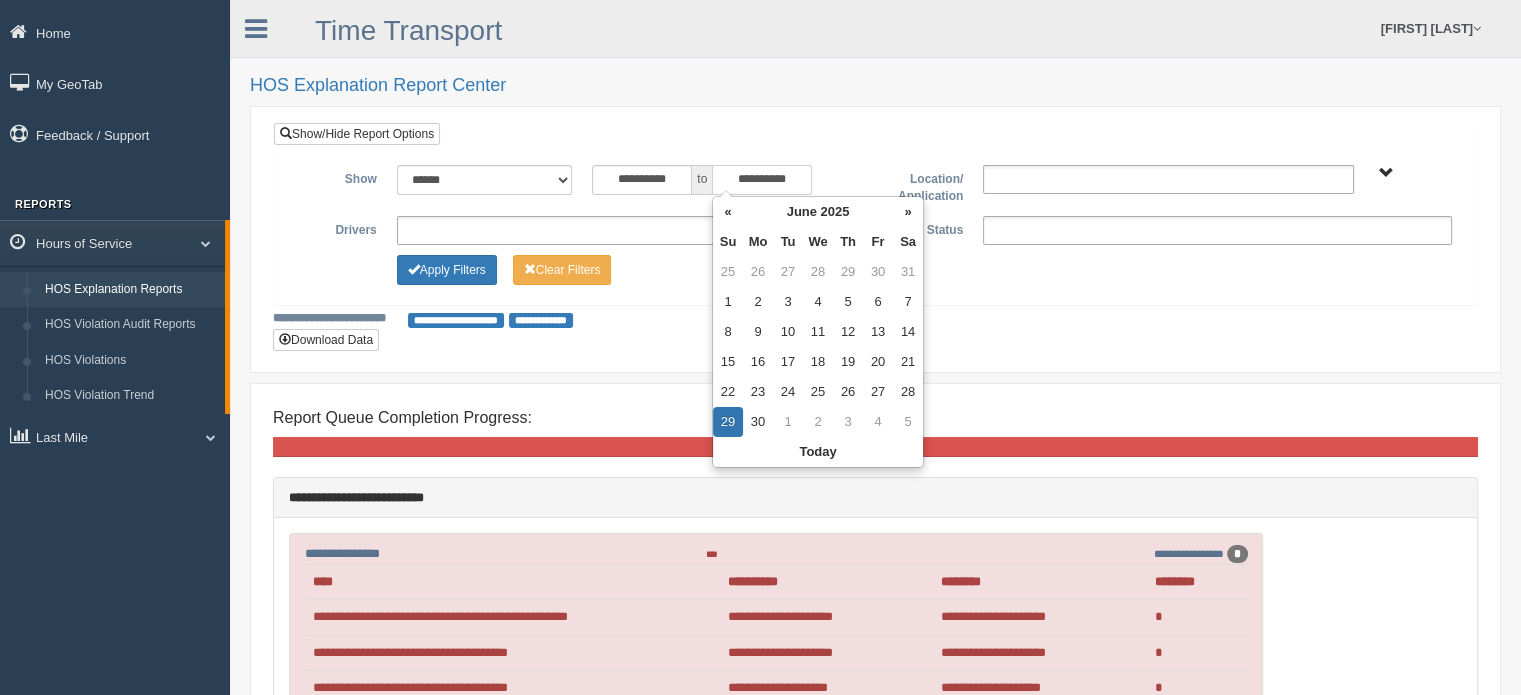 click on "**********" at bounding box center [762, 180] 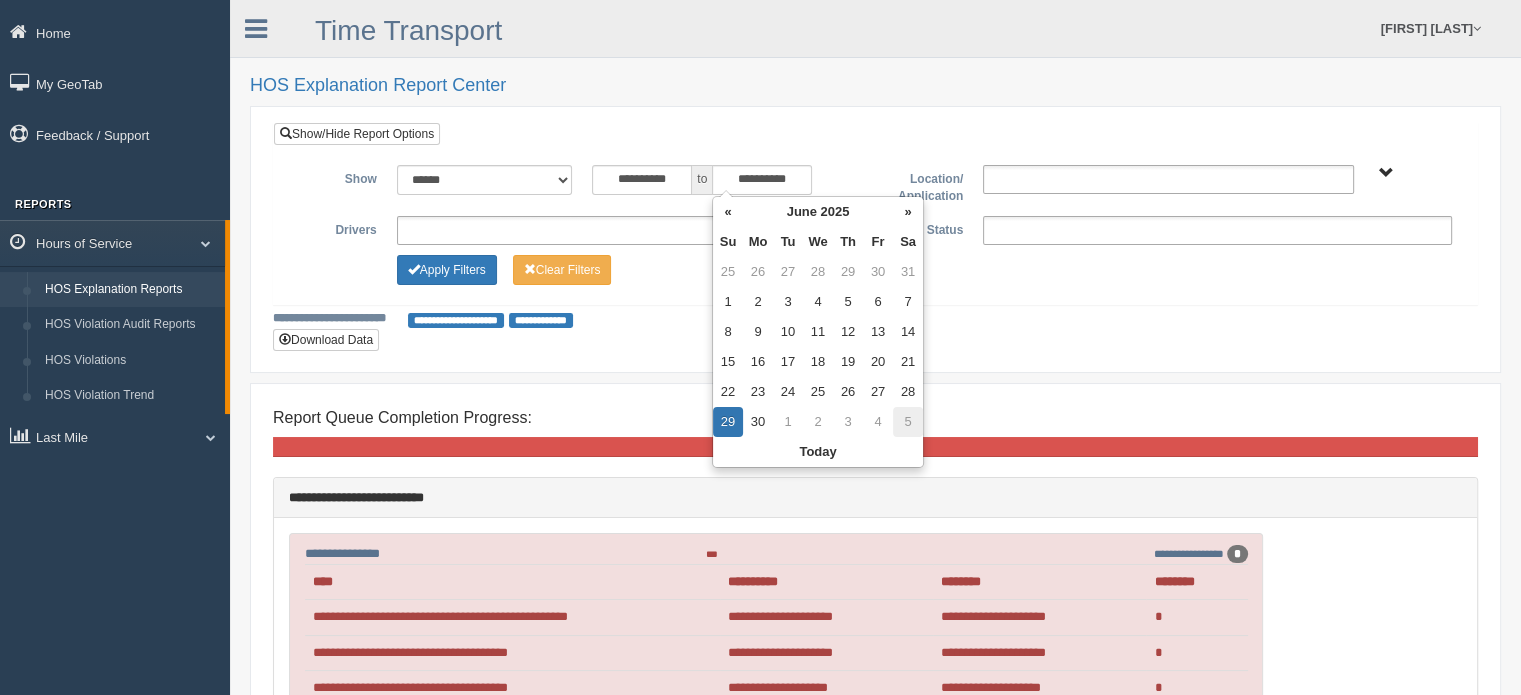 click on "5" at bounding box center (908, 422) 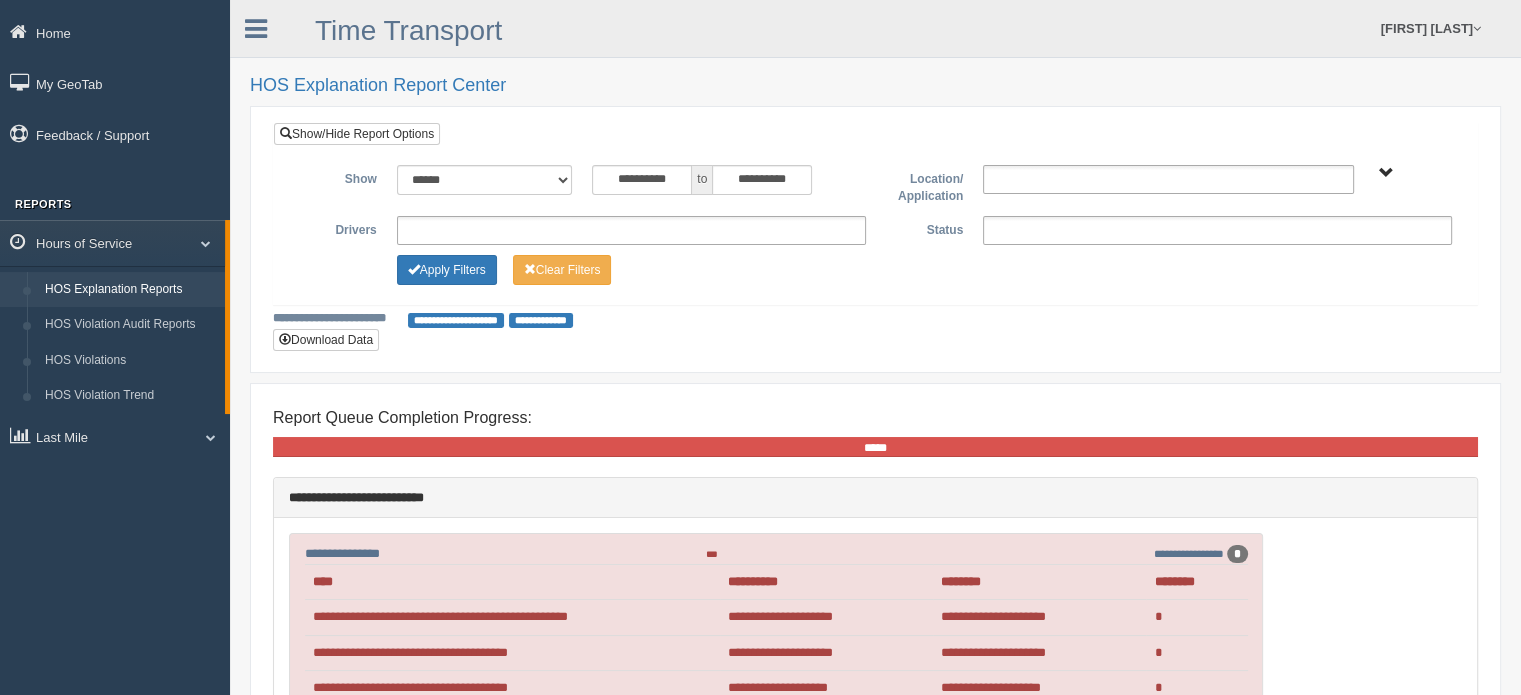 click on "**********" at bounding box center (875, 239) 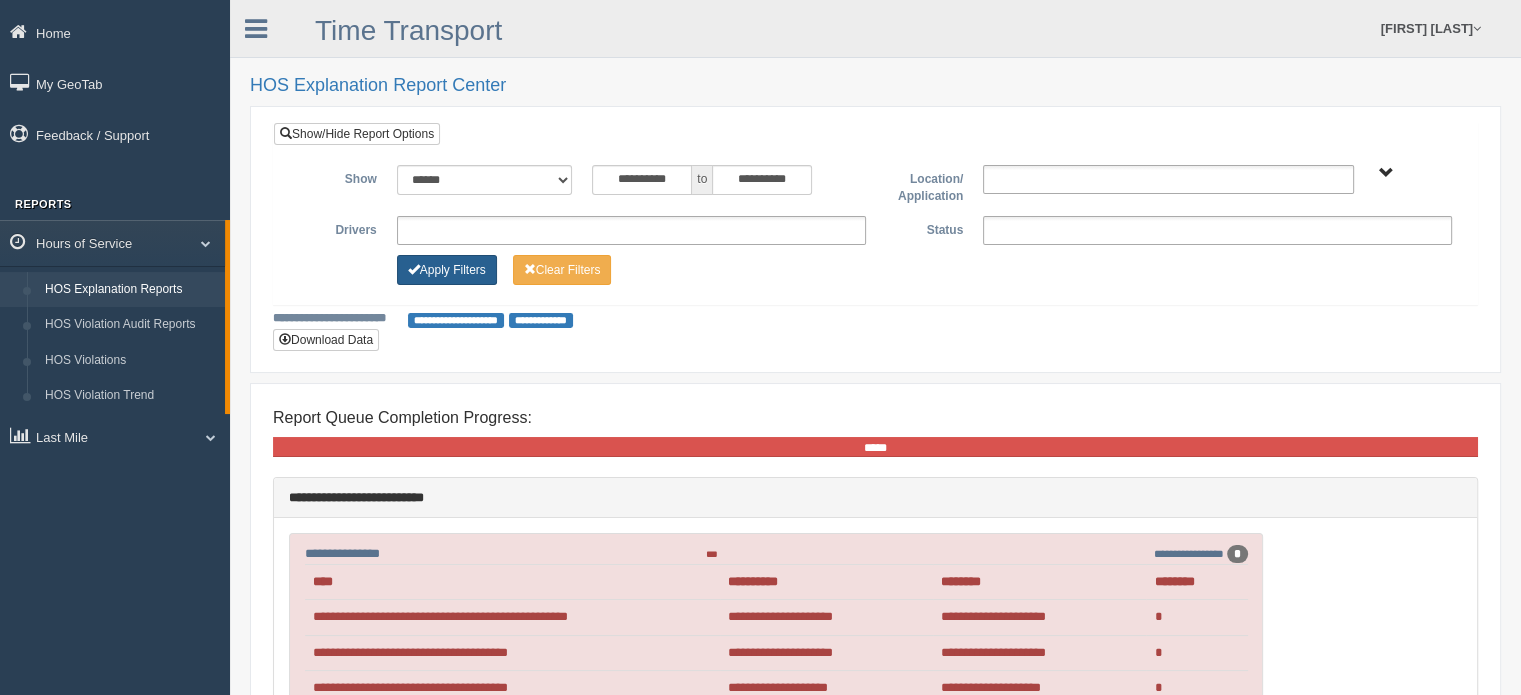 click on "Apply Filters" at bounding box center [447, 270] 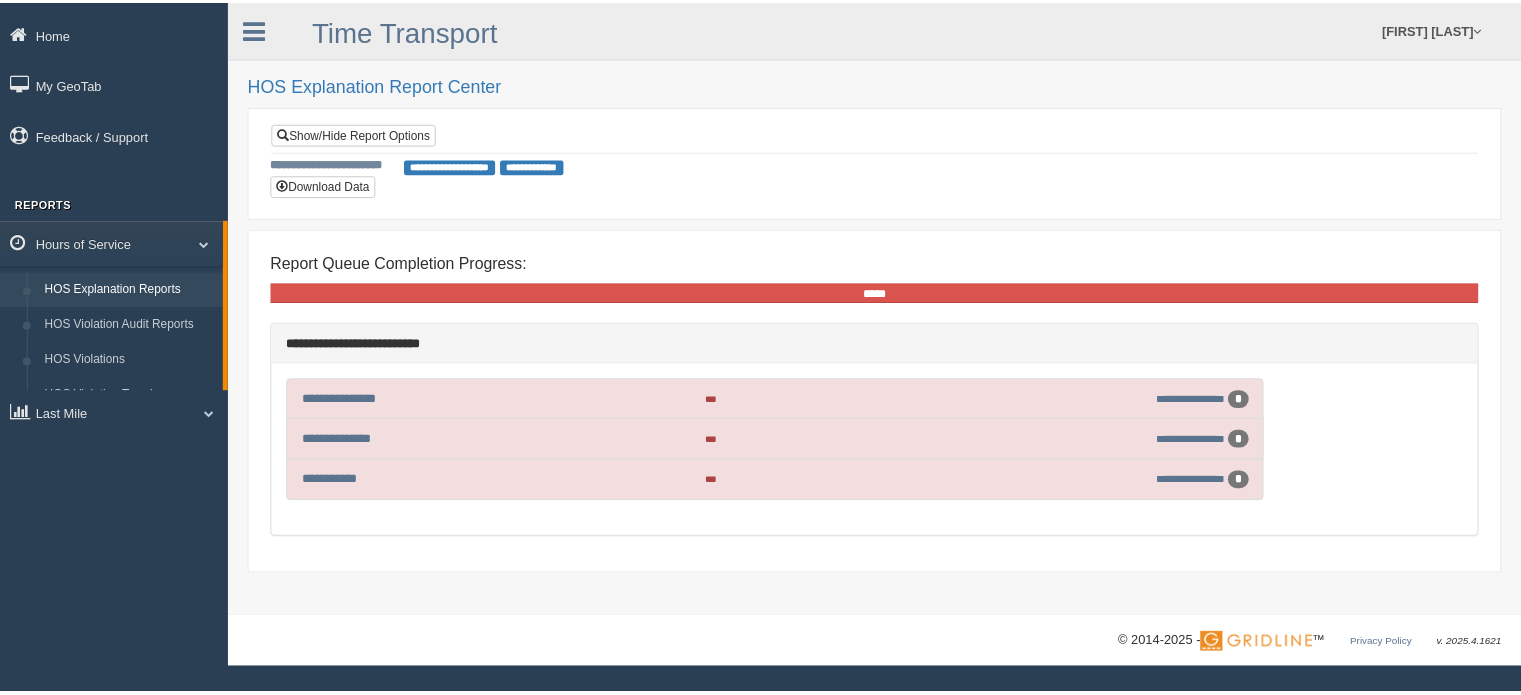 scroll, scrollTop: 0, scrollLeft: 0, axis: both 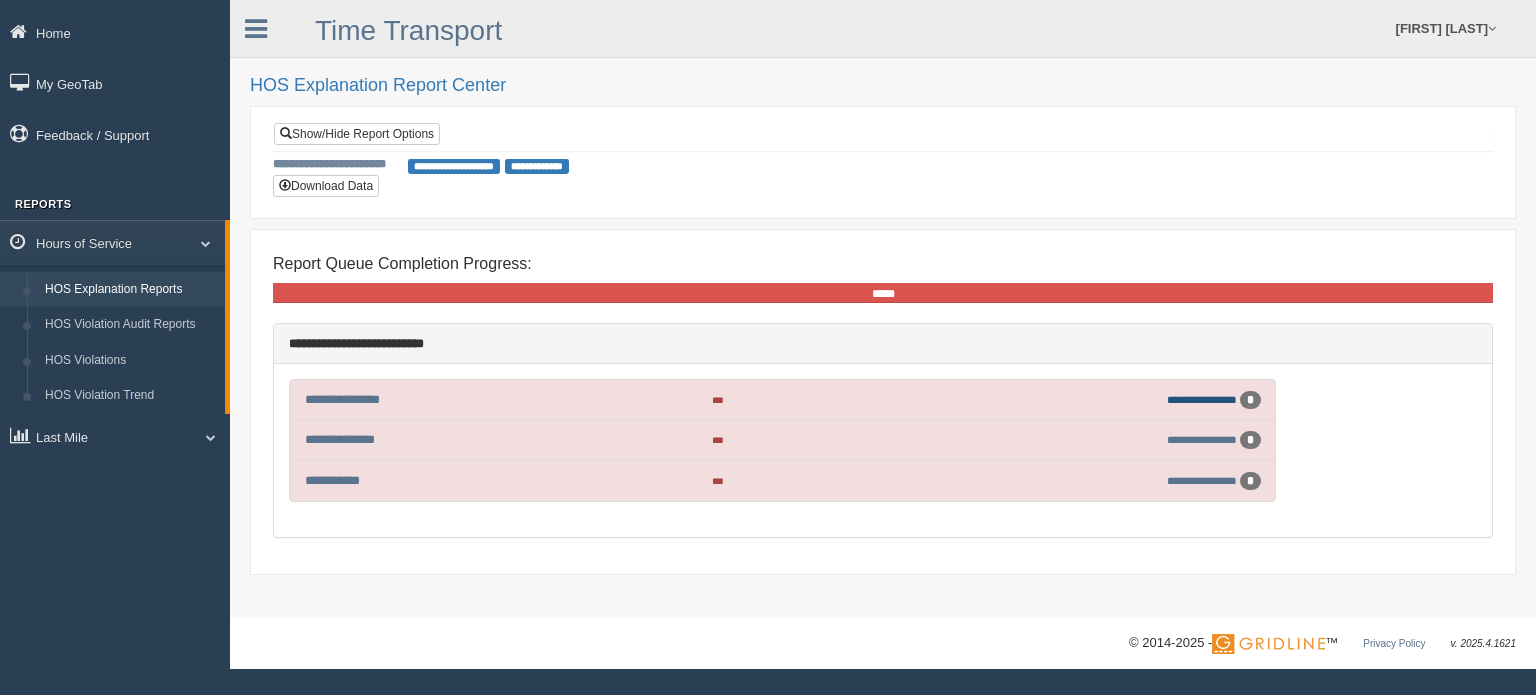 click on "**********" at bounding box center [1202, 399] 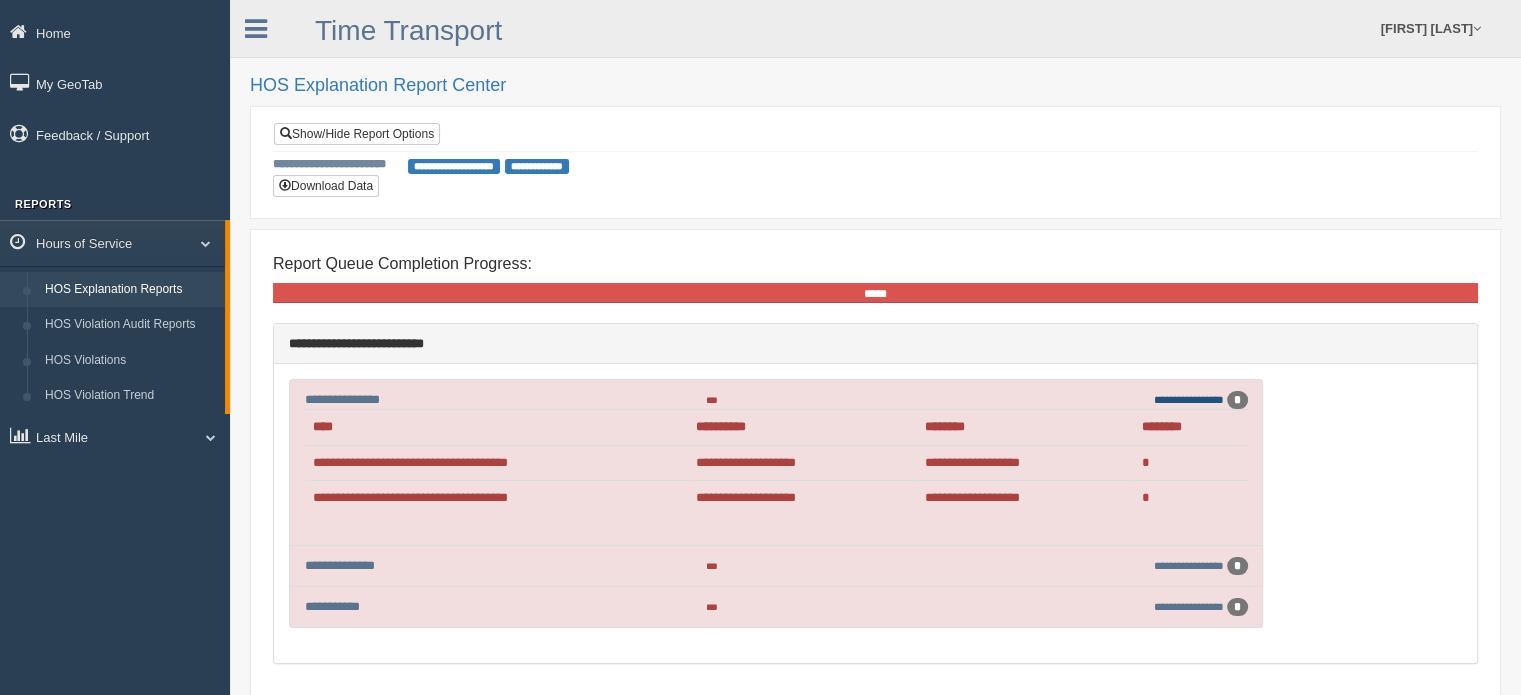 scroll, scrollTop: 86, scrollLeft: 0, axis: vertical 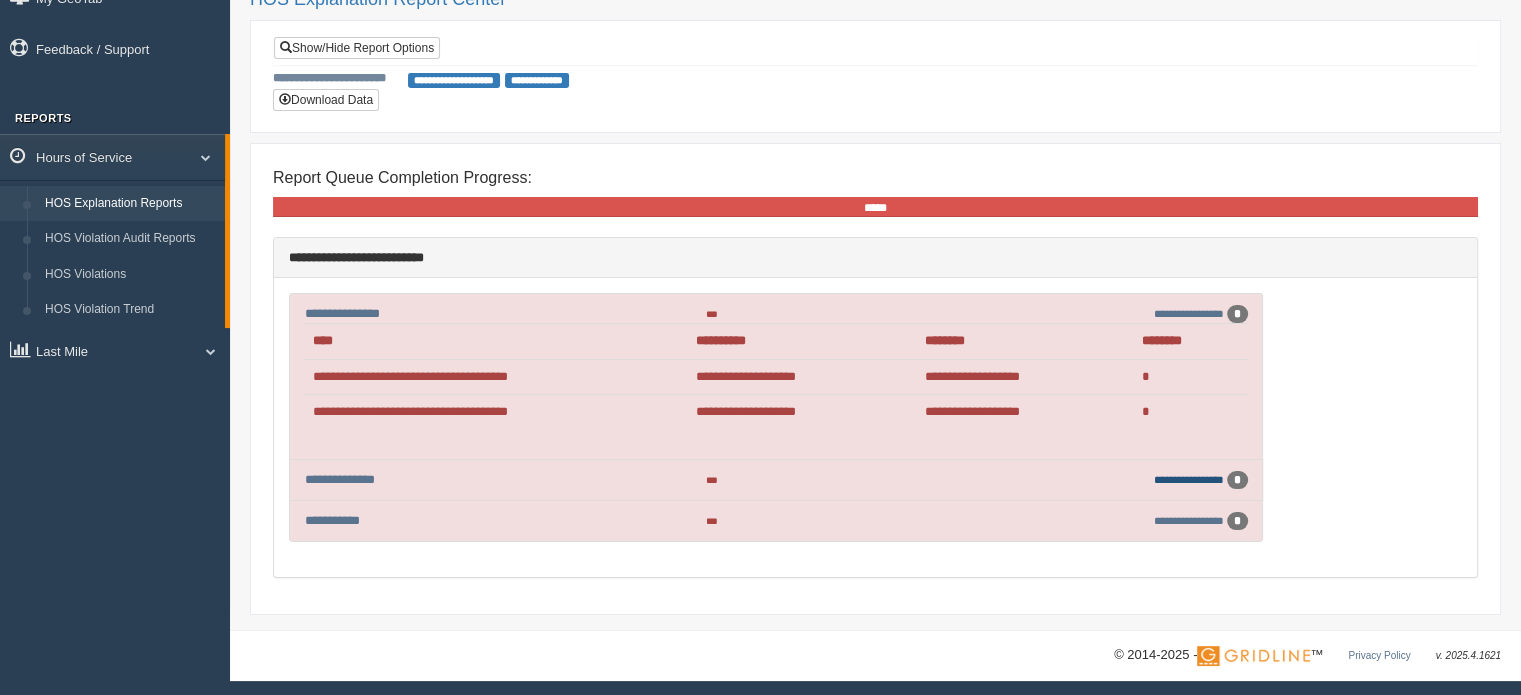 click on "**********" at bounding box center (1189, 313) 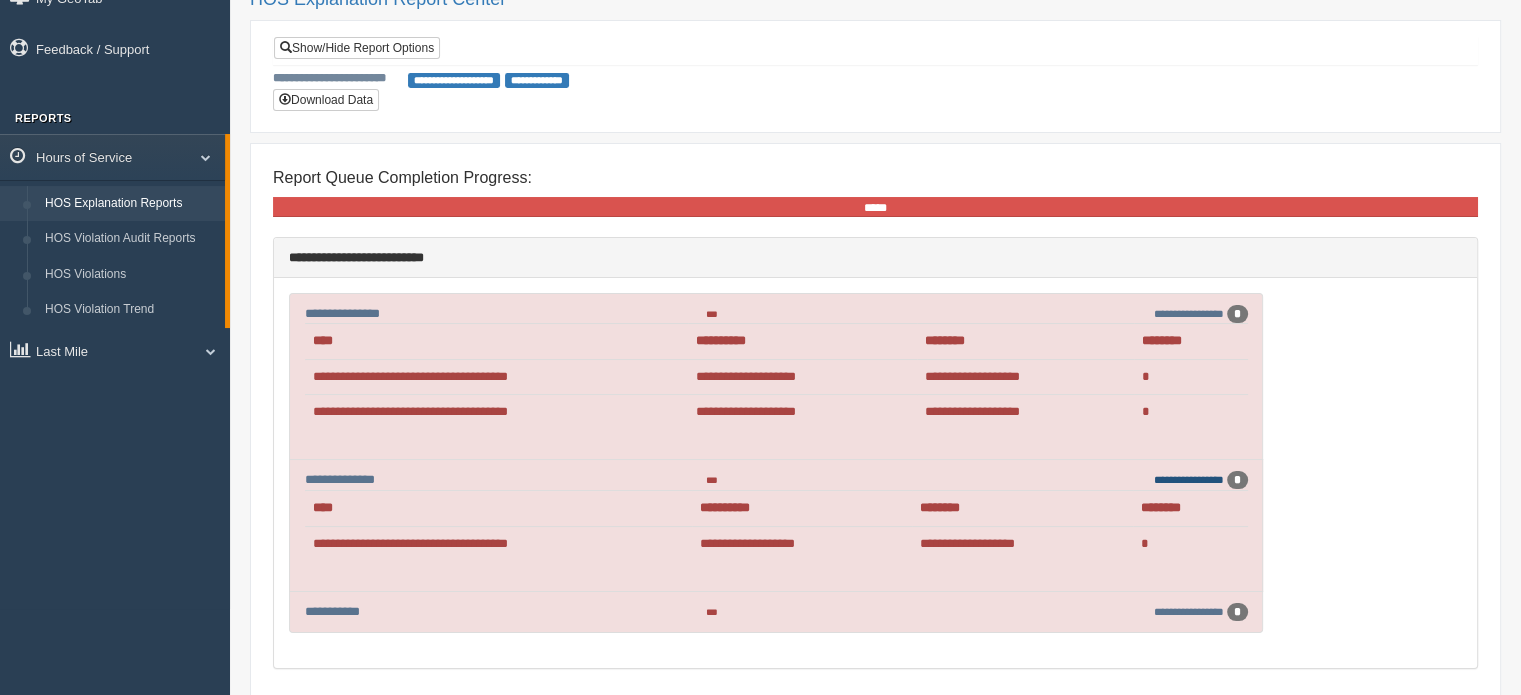 scroll, scrollTop: 177, scrollLeft: 0, axis: vertical 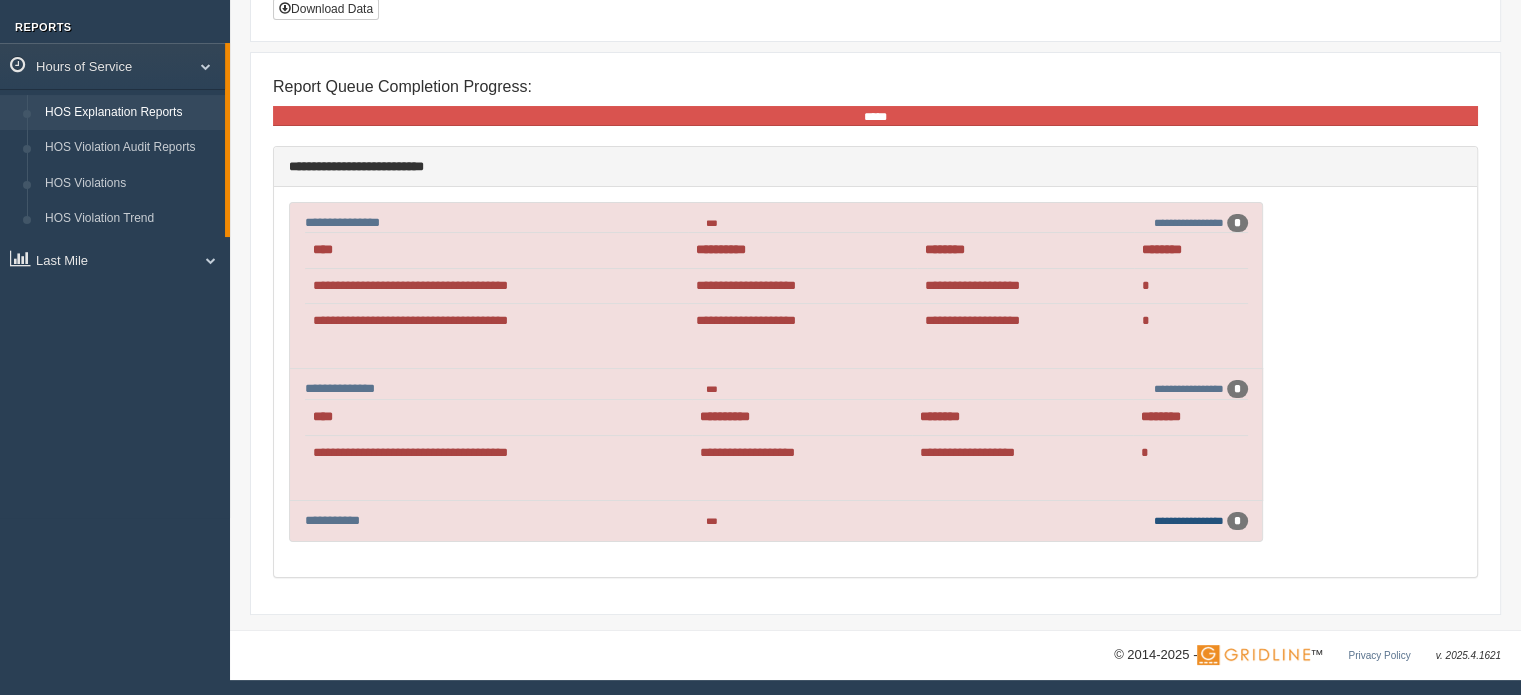 click on "**********" at bounding box center (1189, 222) 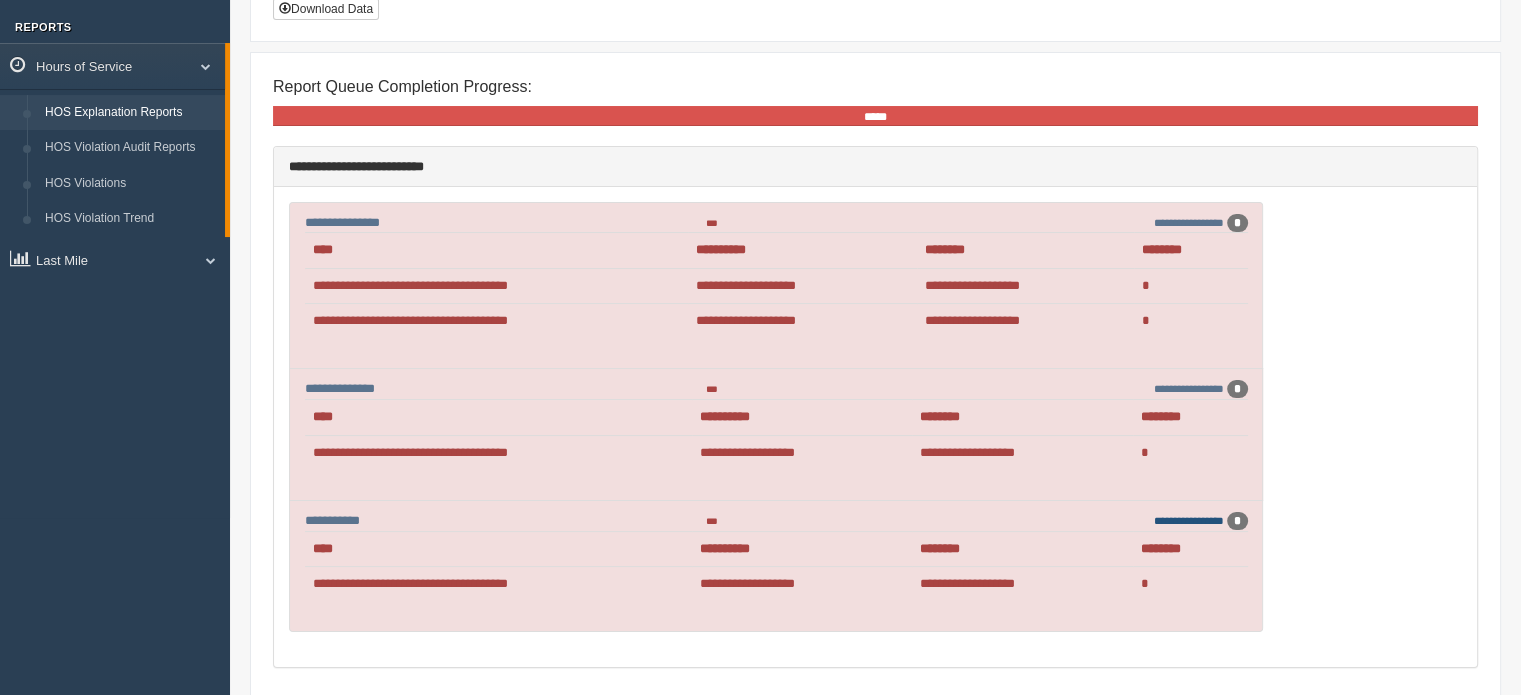 scroll, scrollTop: 0, scrollLeft: 0, axis: both 